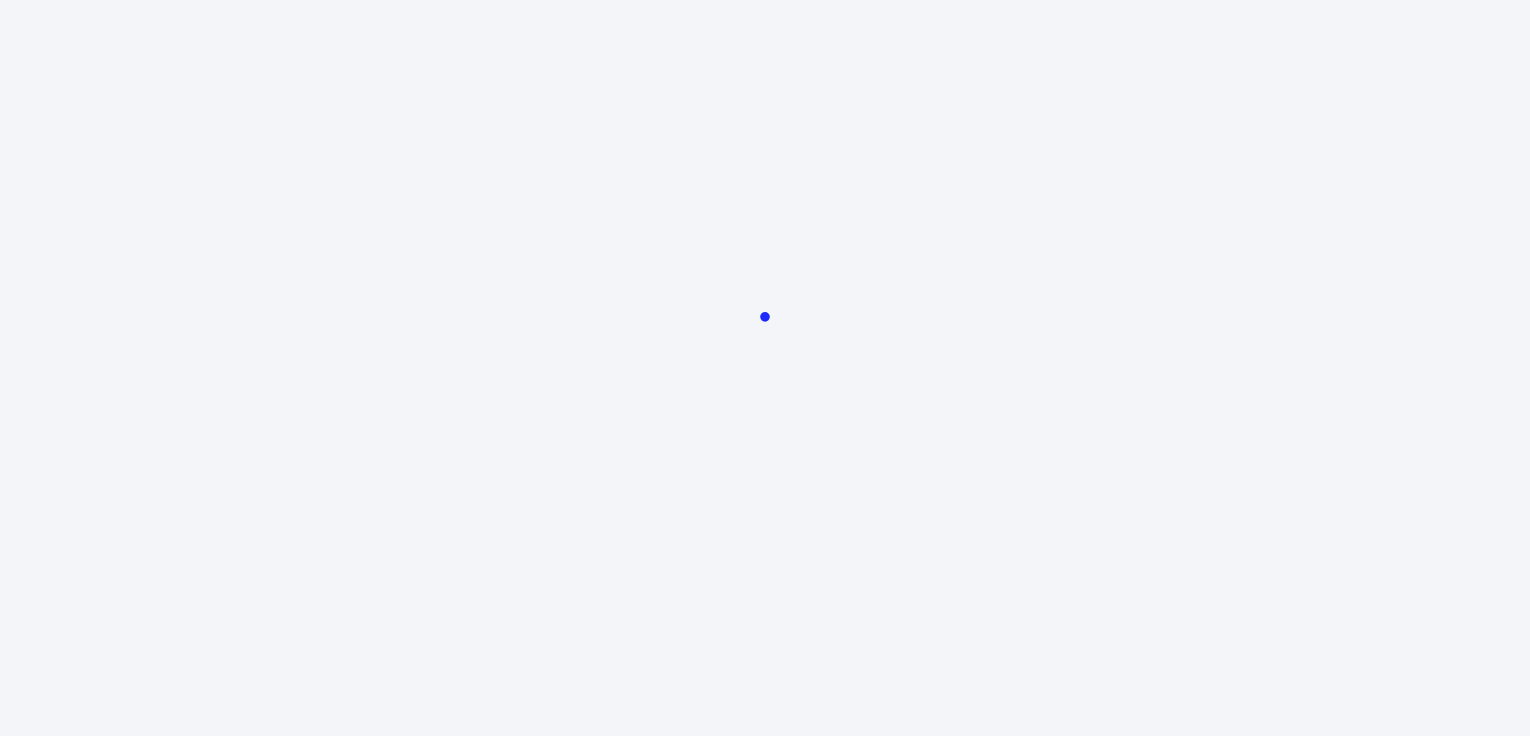 scroll, scrollTop: 0, scrollLeft: 0, axis: both 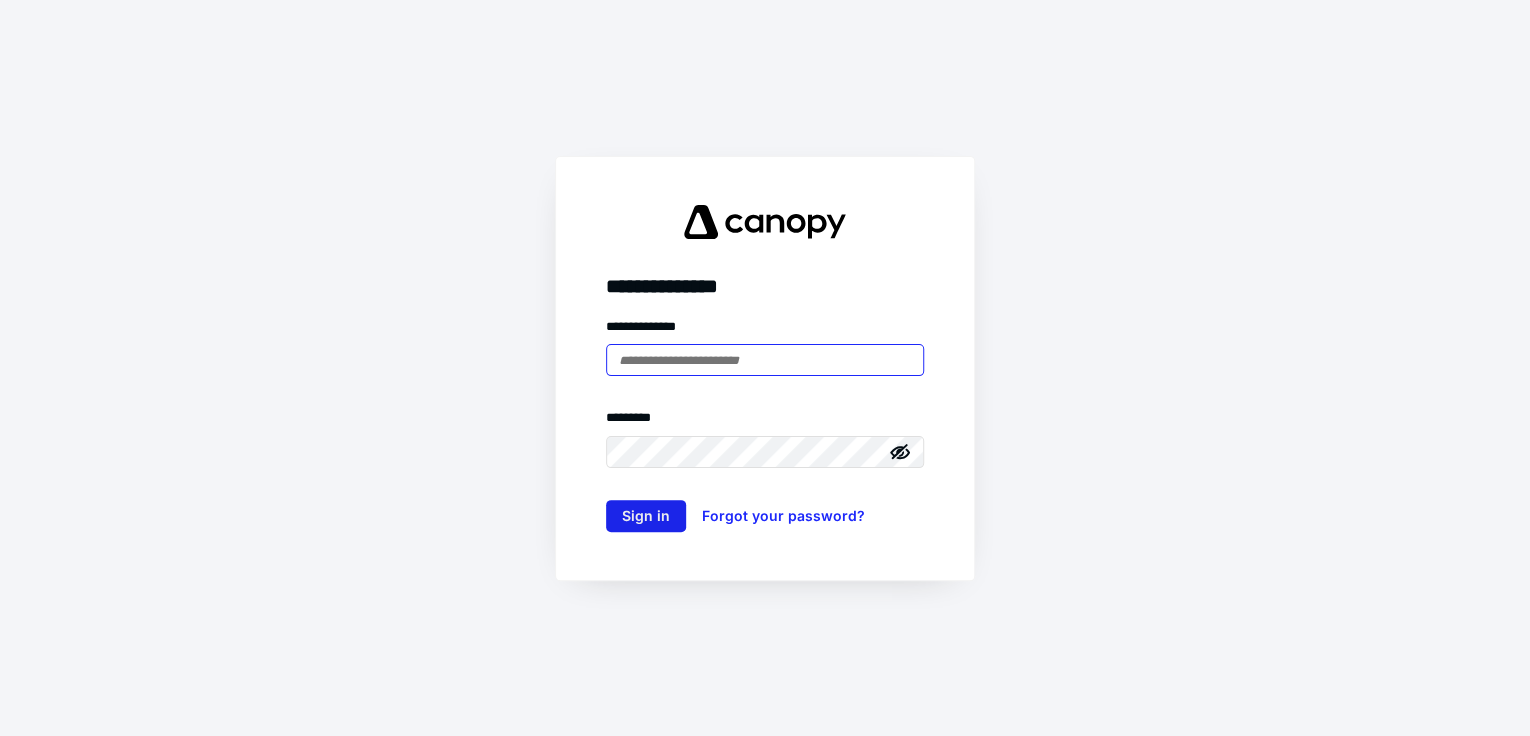 type on "**********" 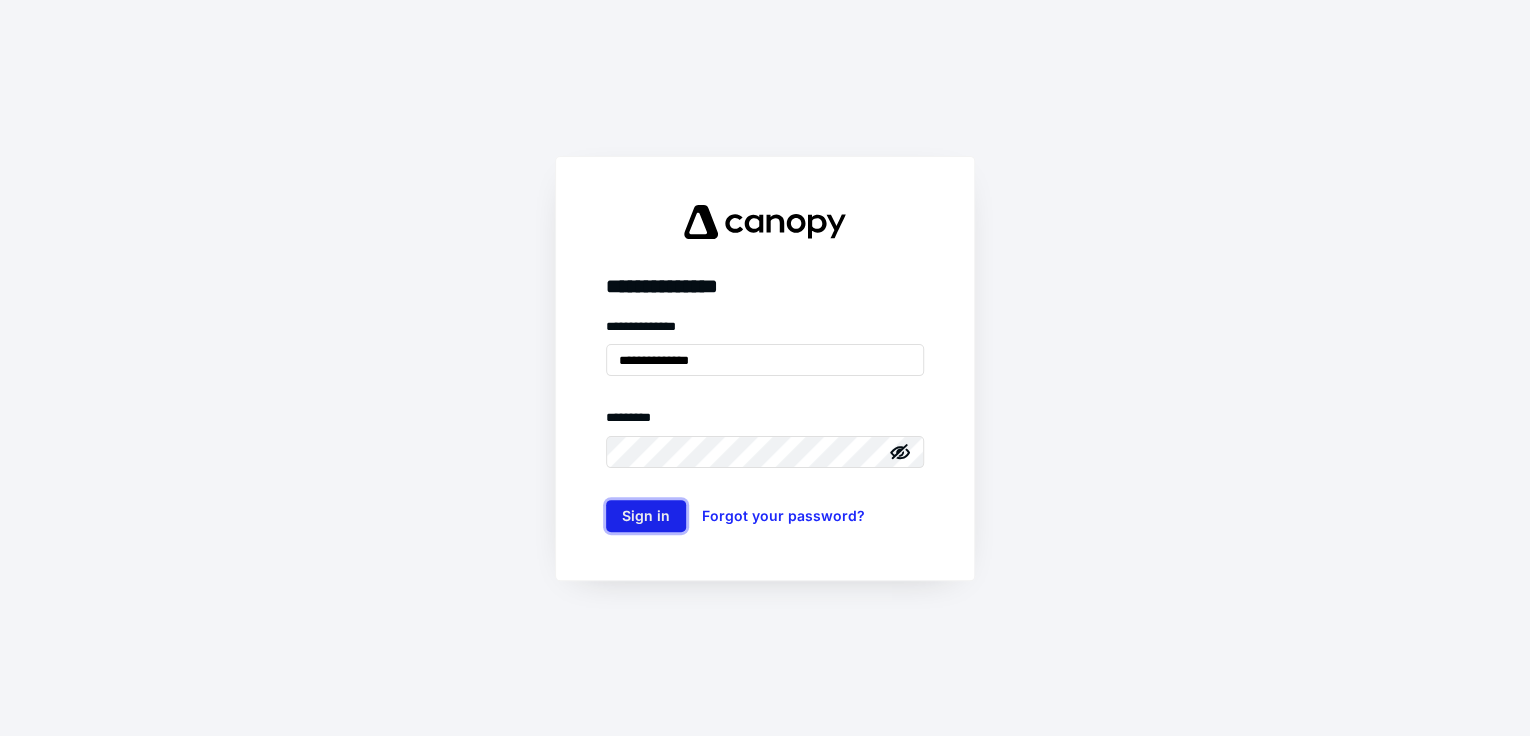 click on "Sign in" at bounding box center [646, 516] 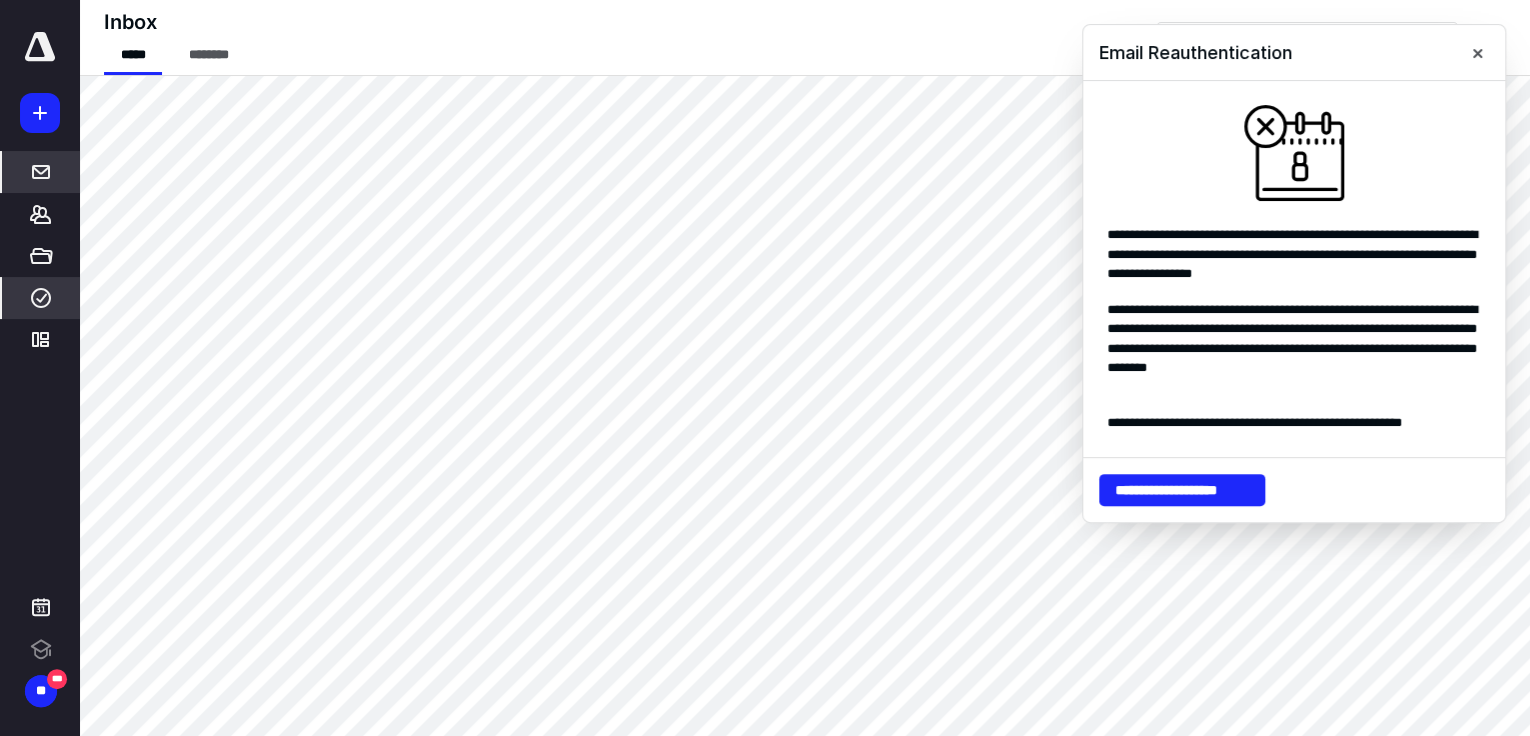 scroll, scrollTop: 0, scrollLeft: 0, axis: both 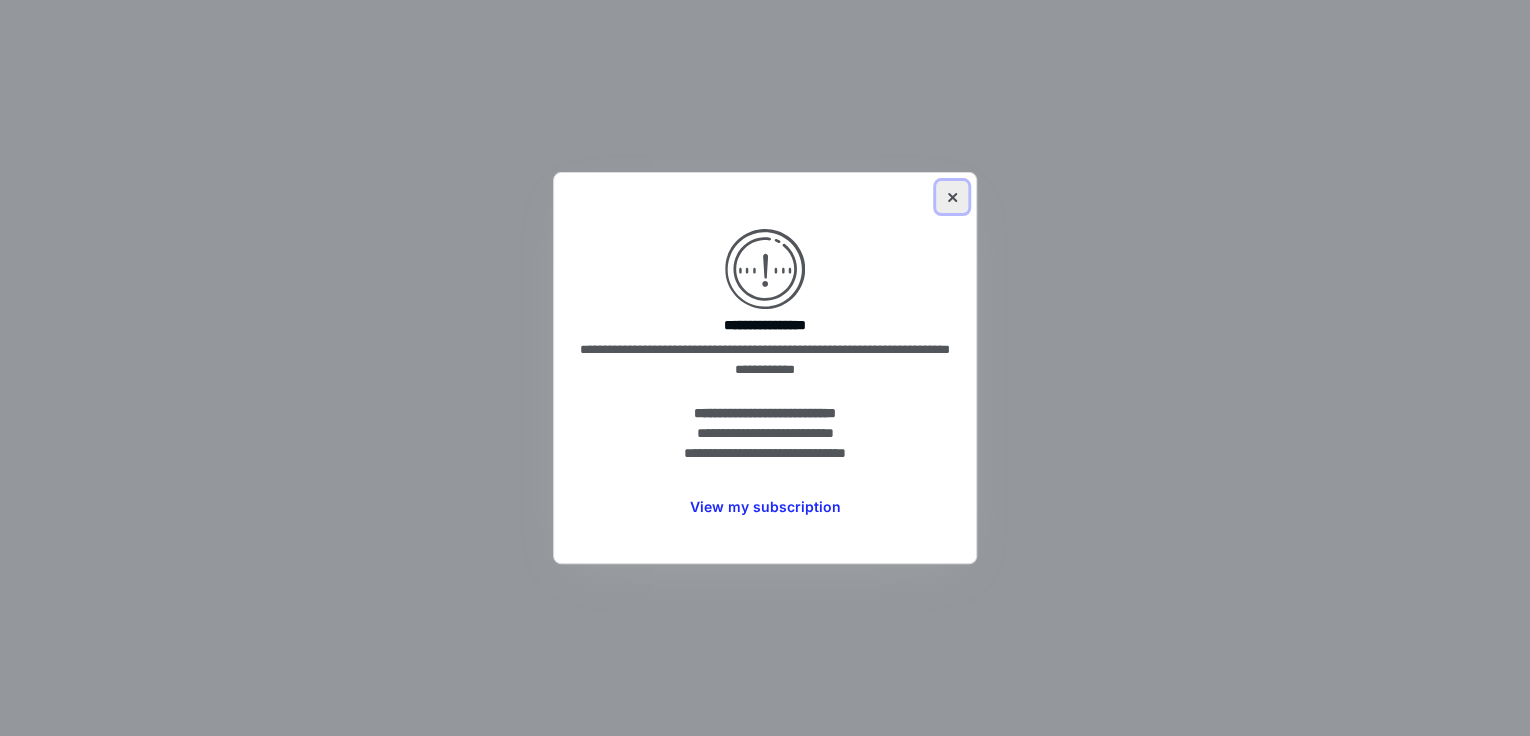 click at bounding box center [952, 197] 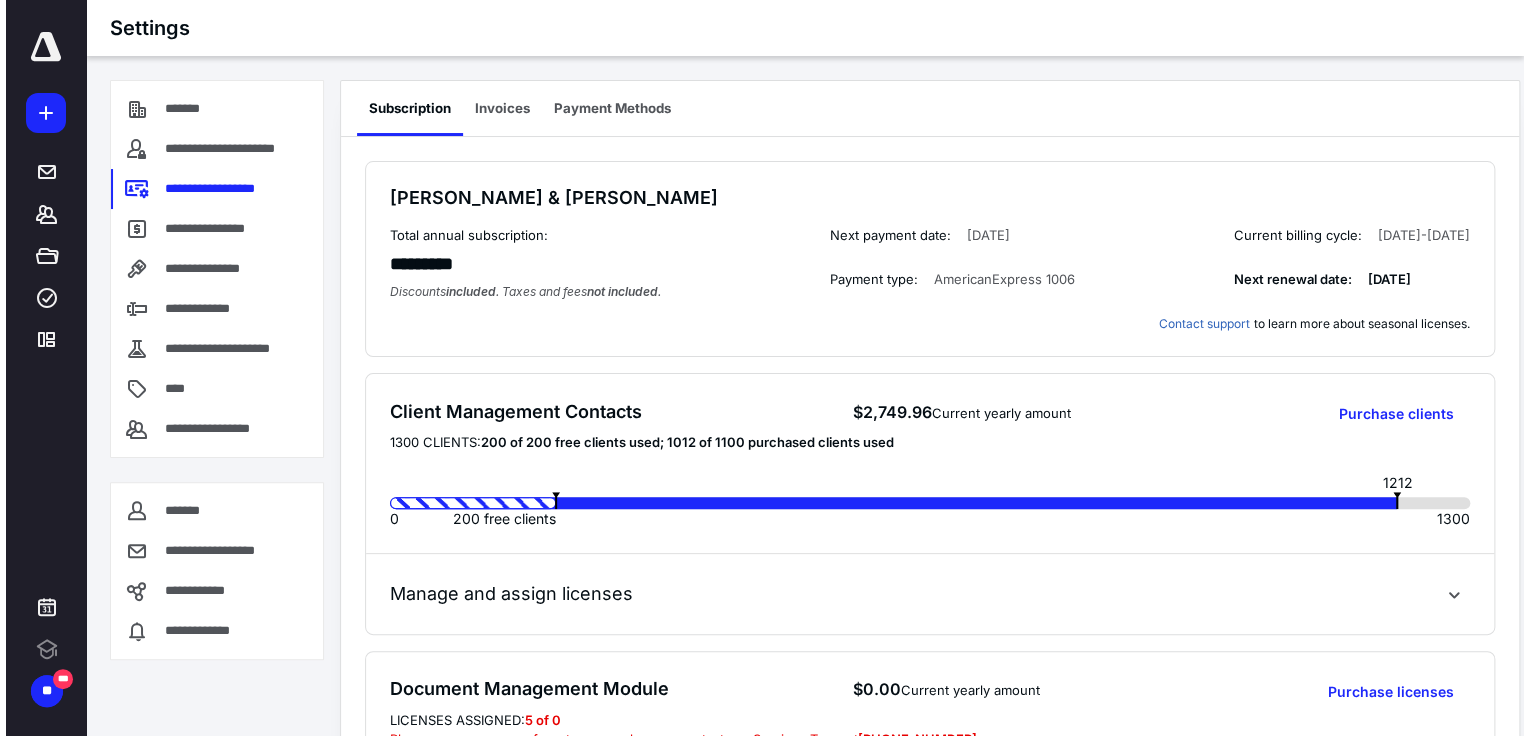 scroll, scrollTop: 0, scrollLeft: 0, axis: both 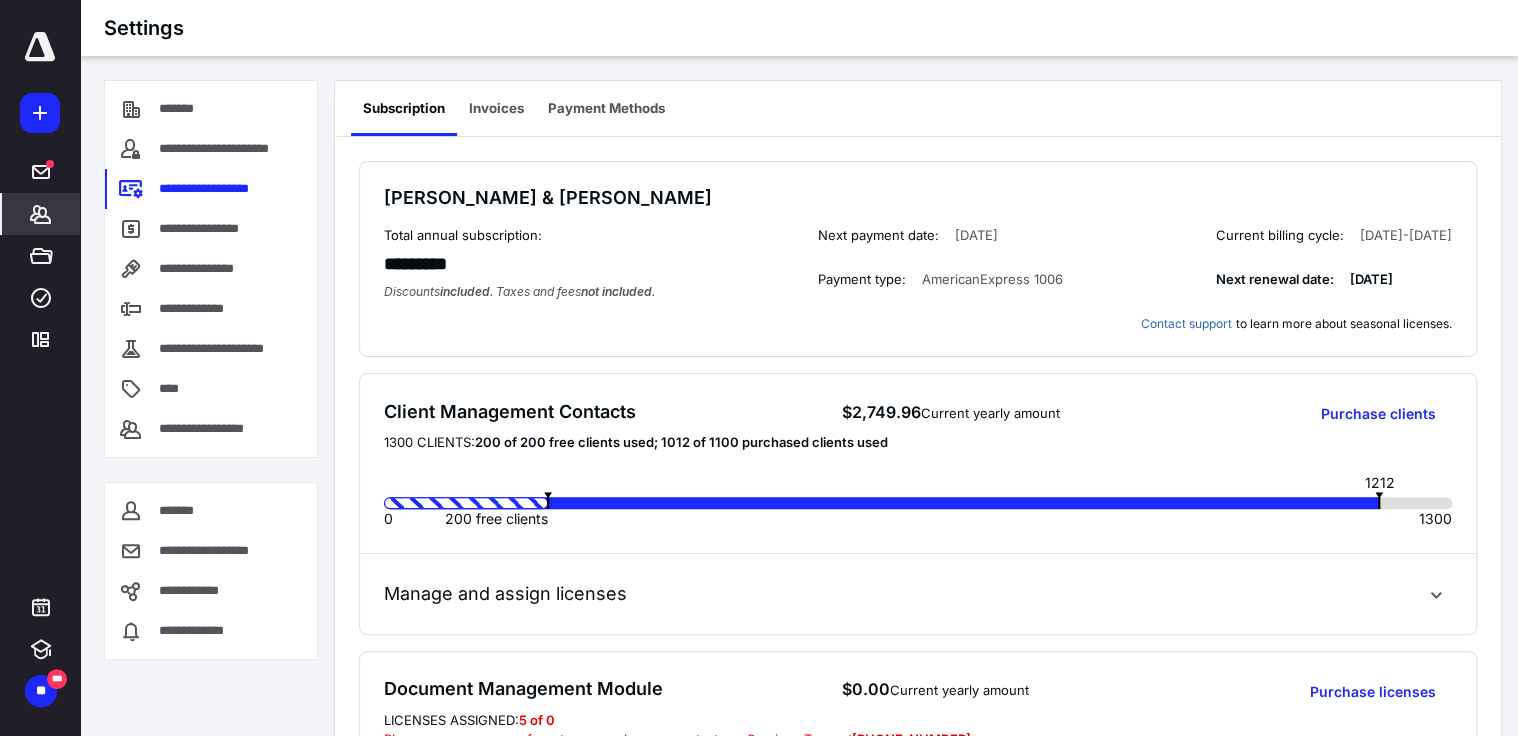 click 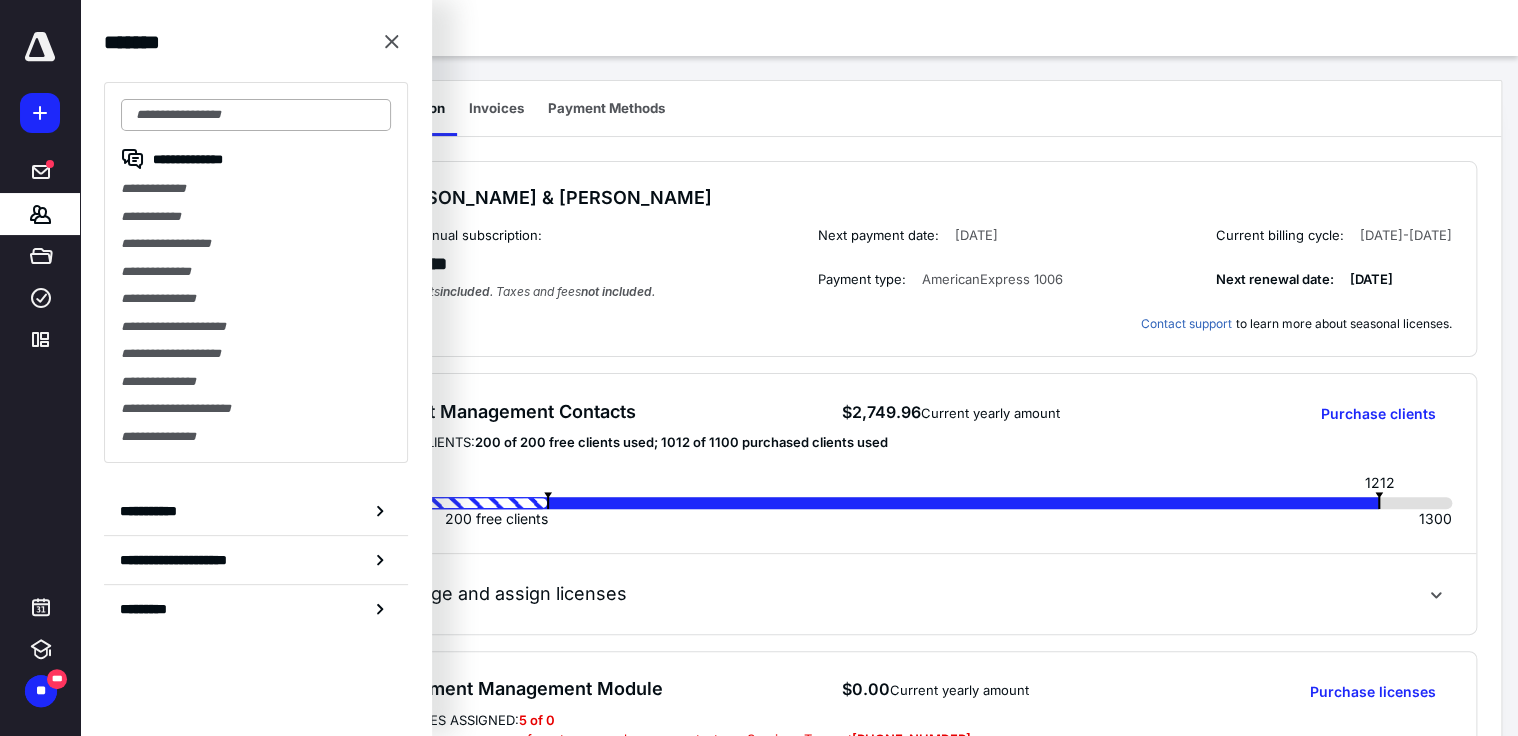 click at bounding box center [256, 115] 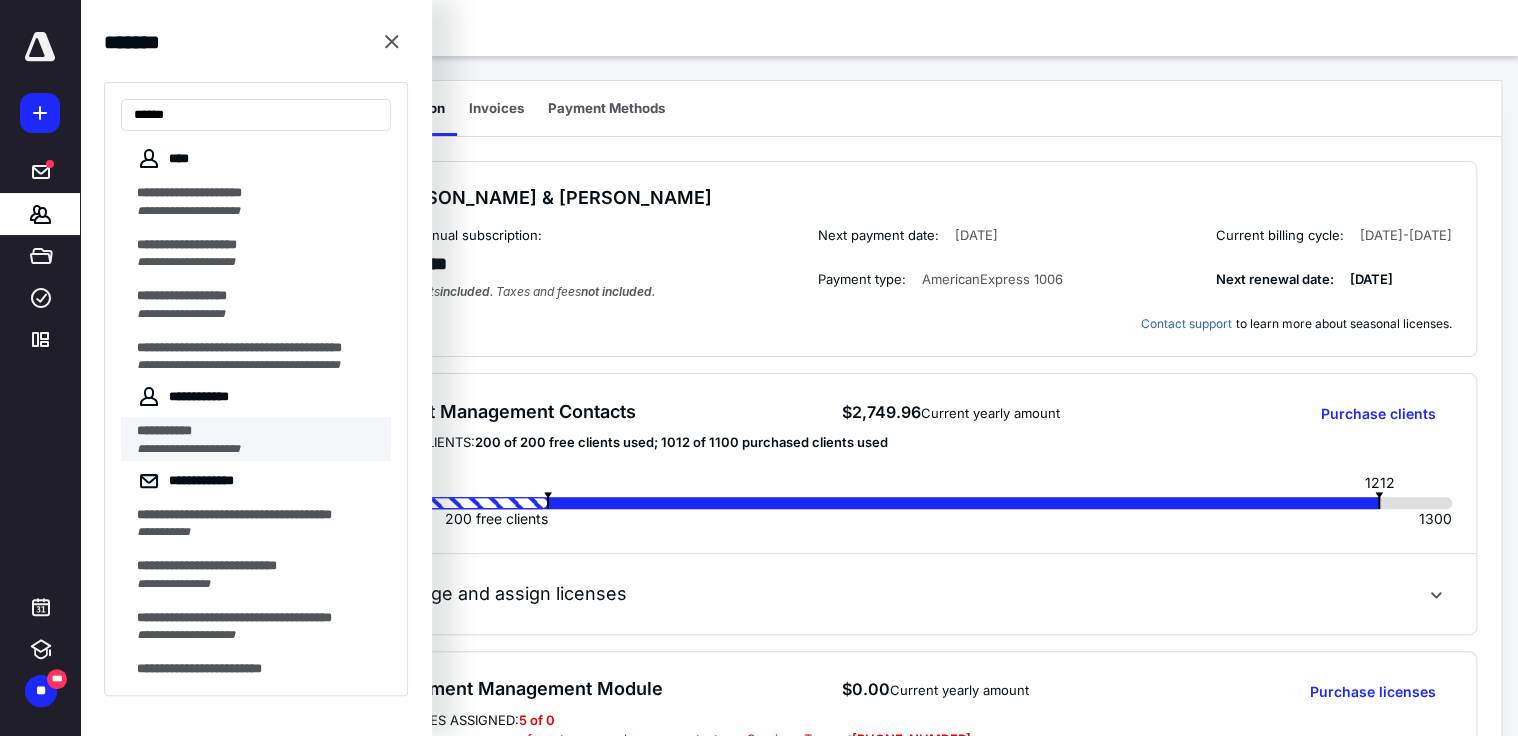 type on "******" 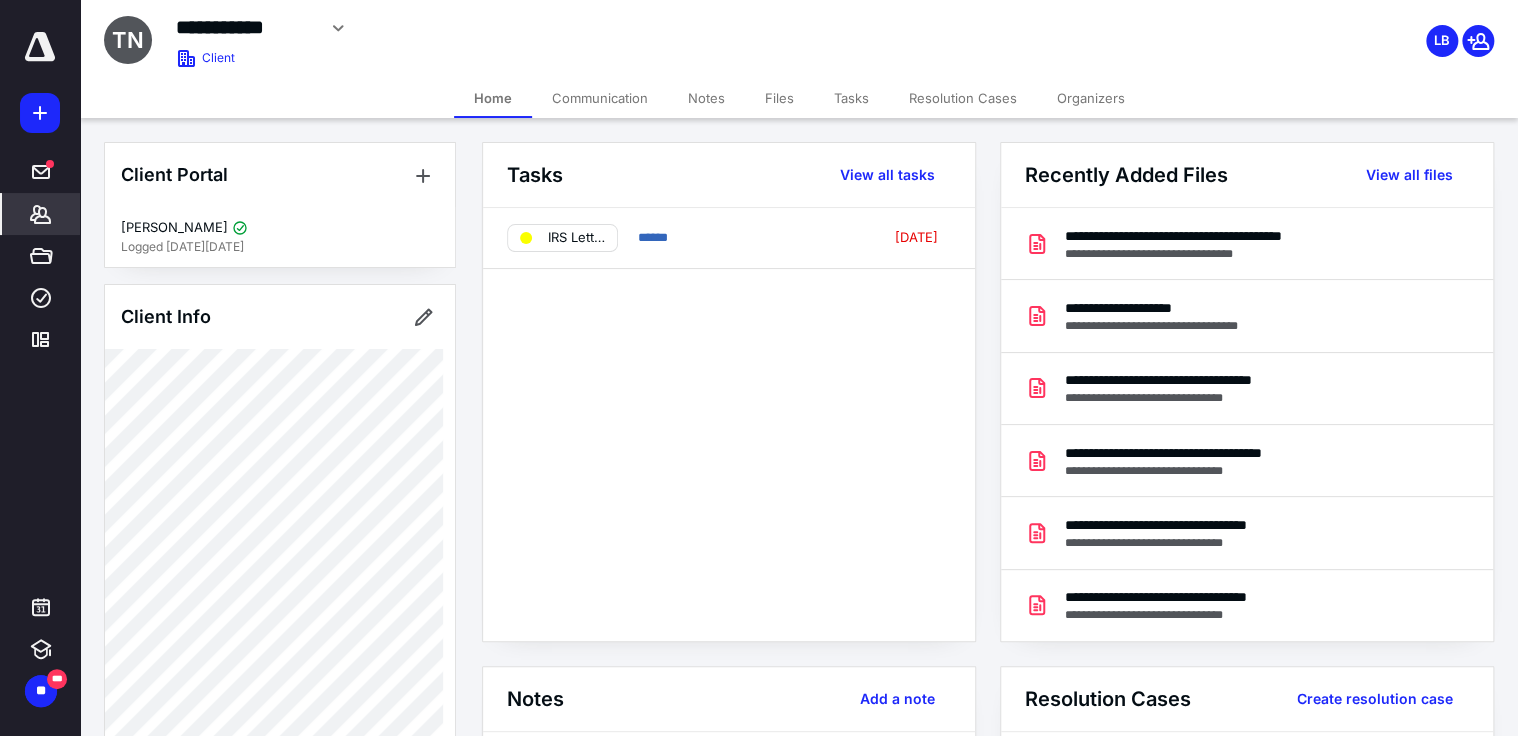 click on "Files" at bounding box center (779, 98) 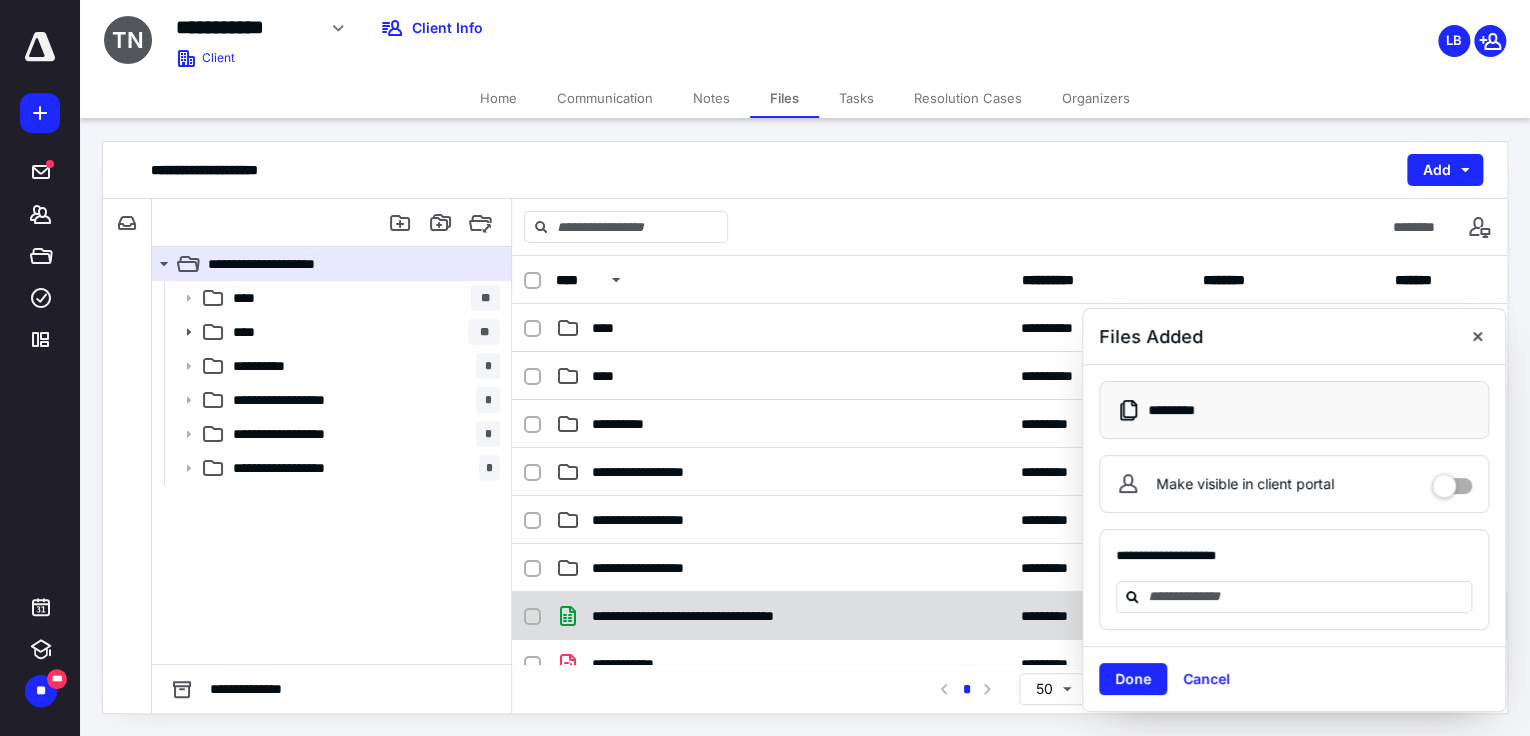 drag, startPoint x: 1147, startPoint y: 676, endPoint x: 1070, endPoint y: 616, distance: 97.6166 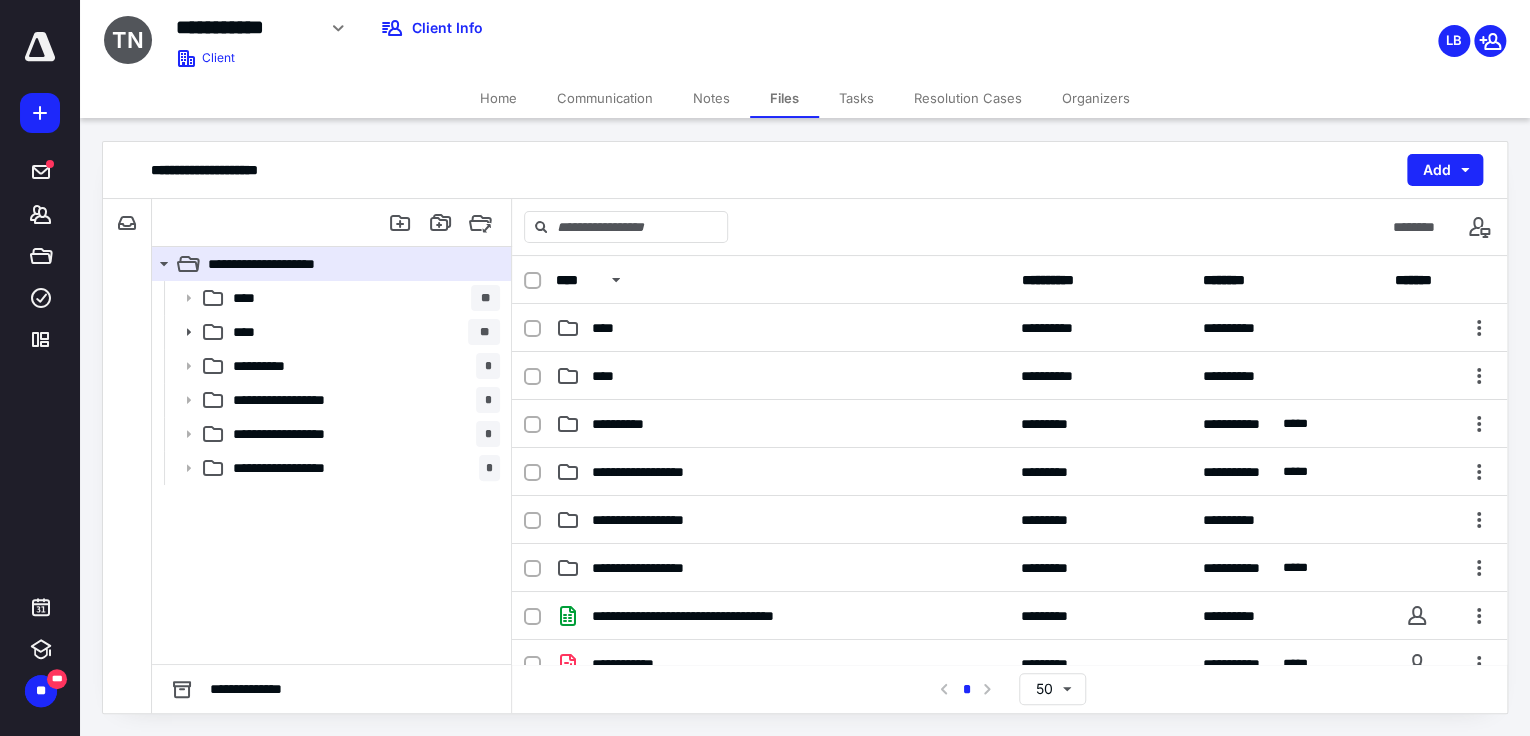 click on "Home" at bounding box center (498, 98) 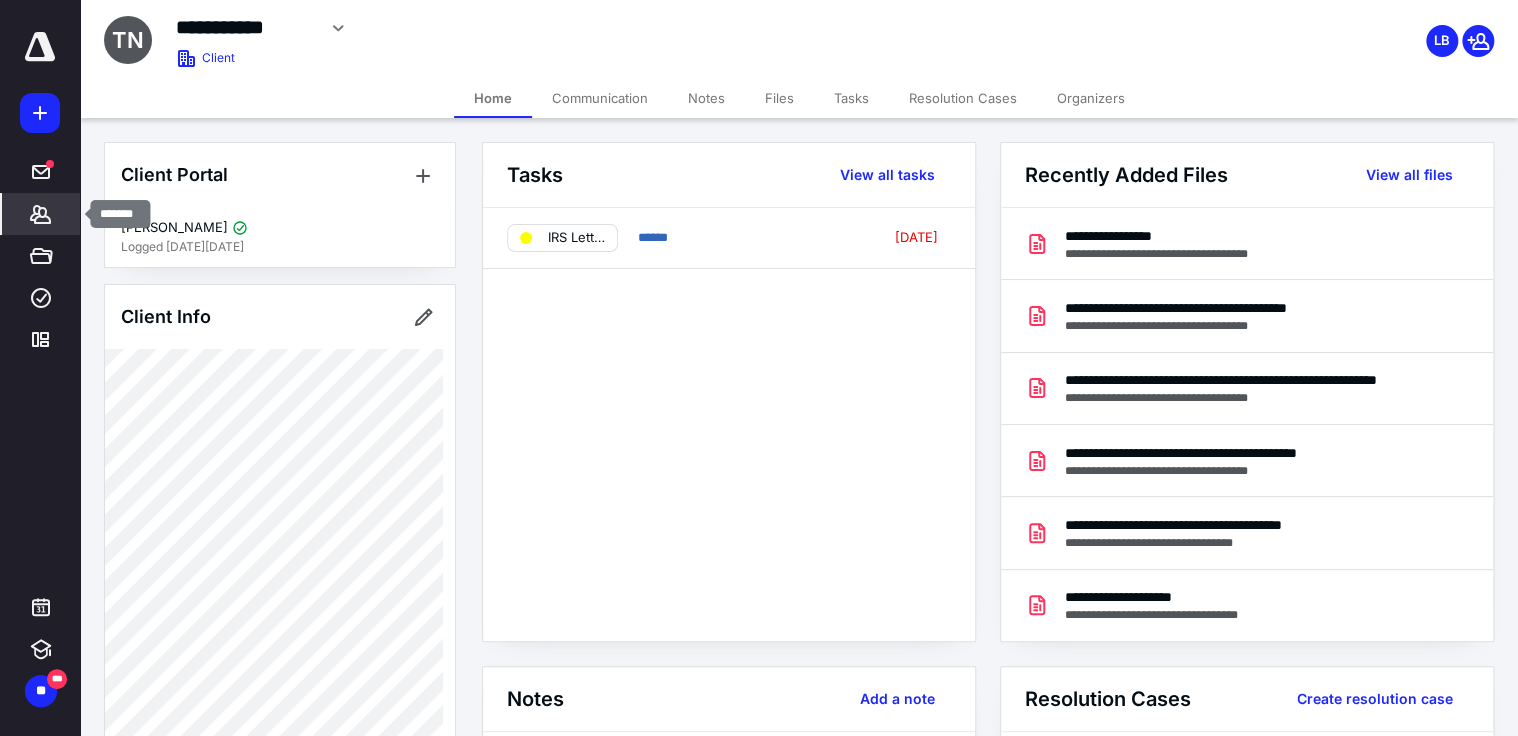 click 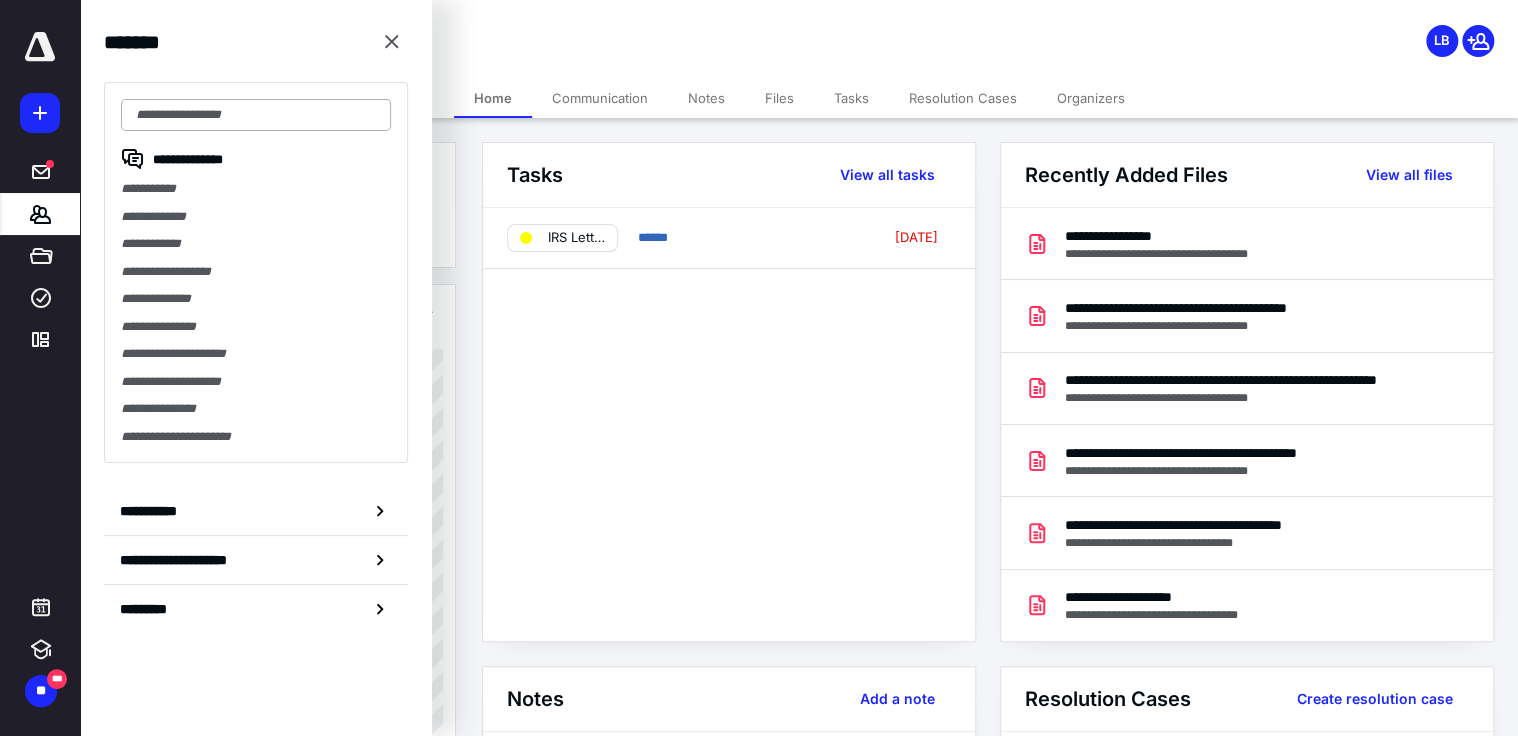 click at bounding box center [256, 115] 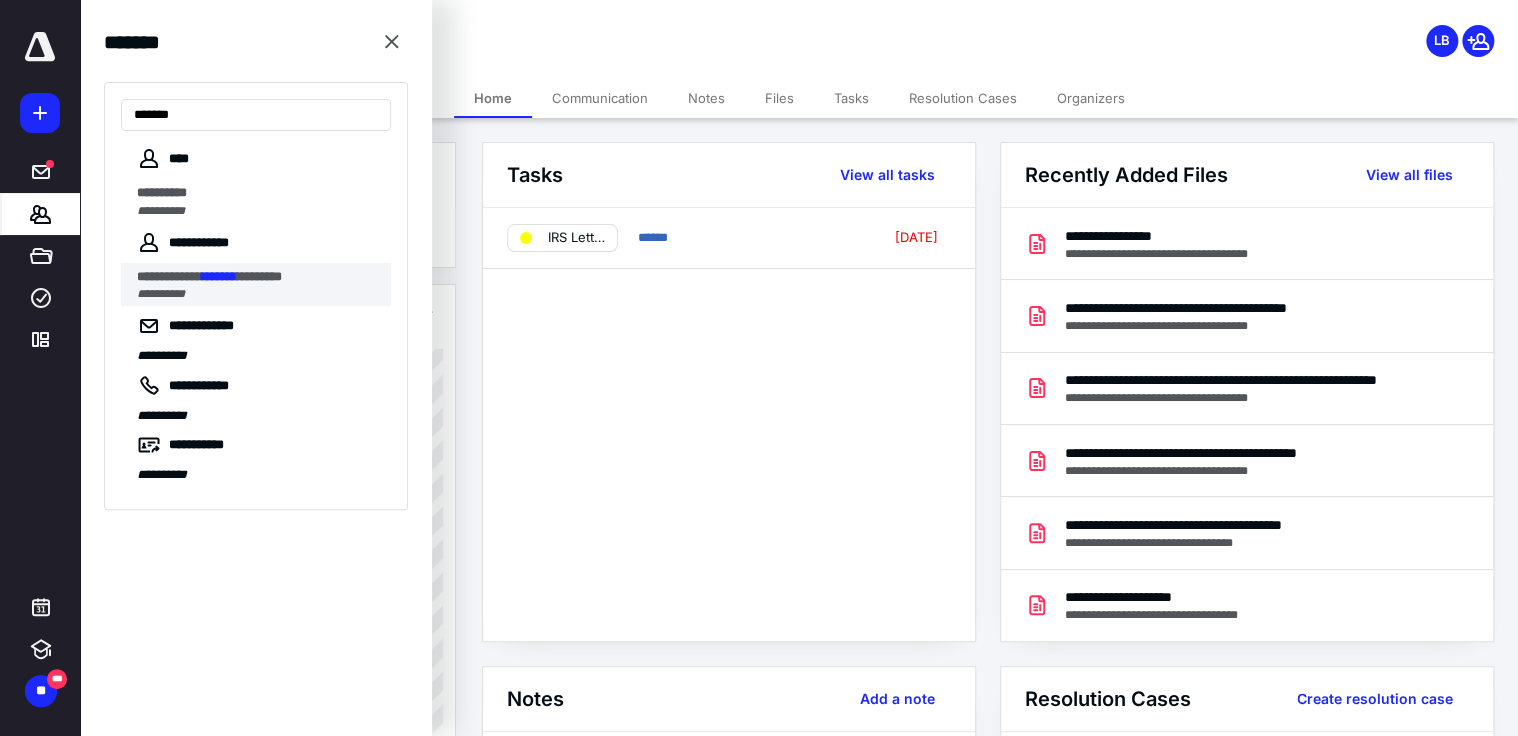 type on "*******" 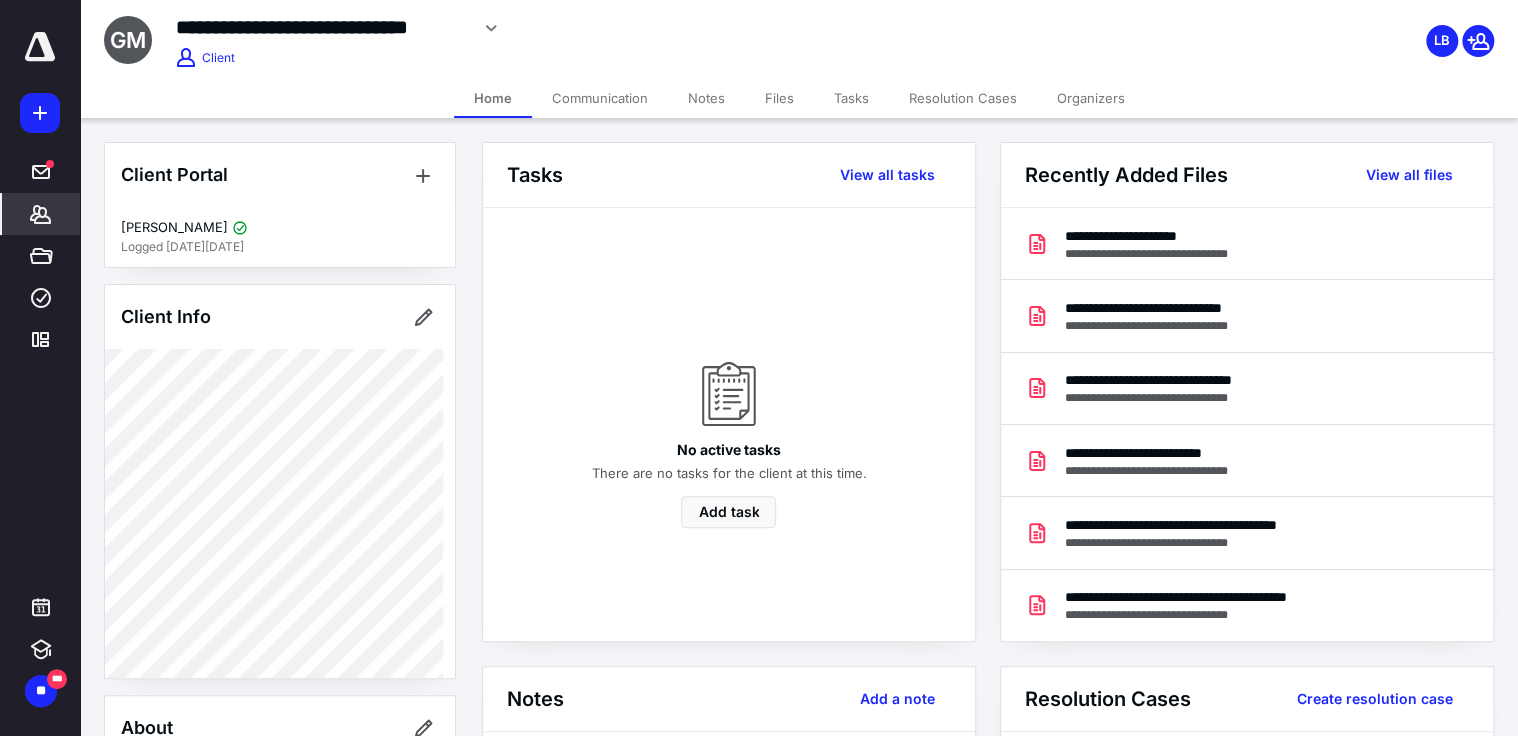 click on "*******" at bounding box center (41, 214) 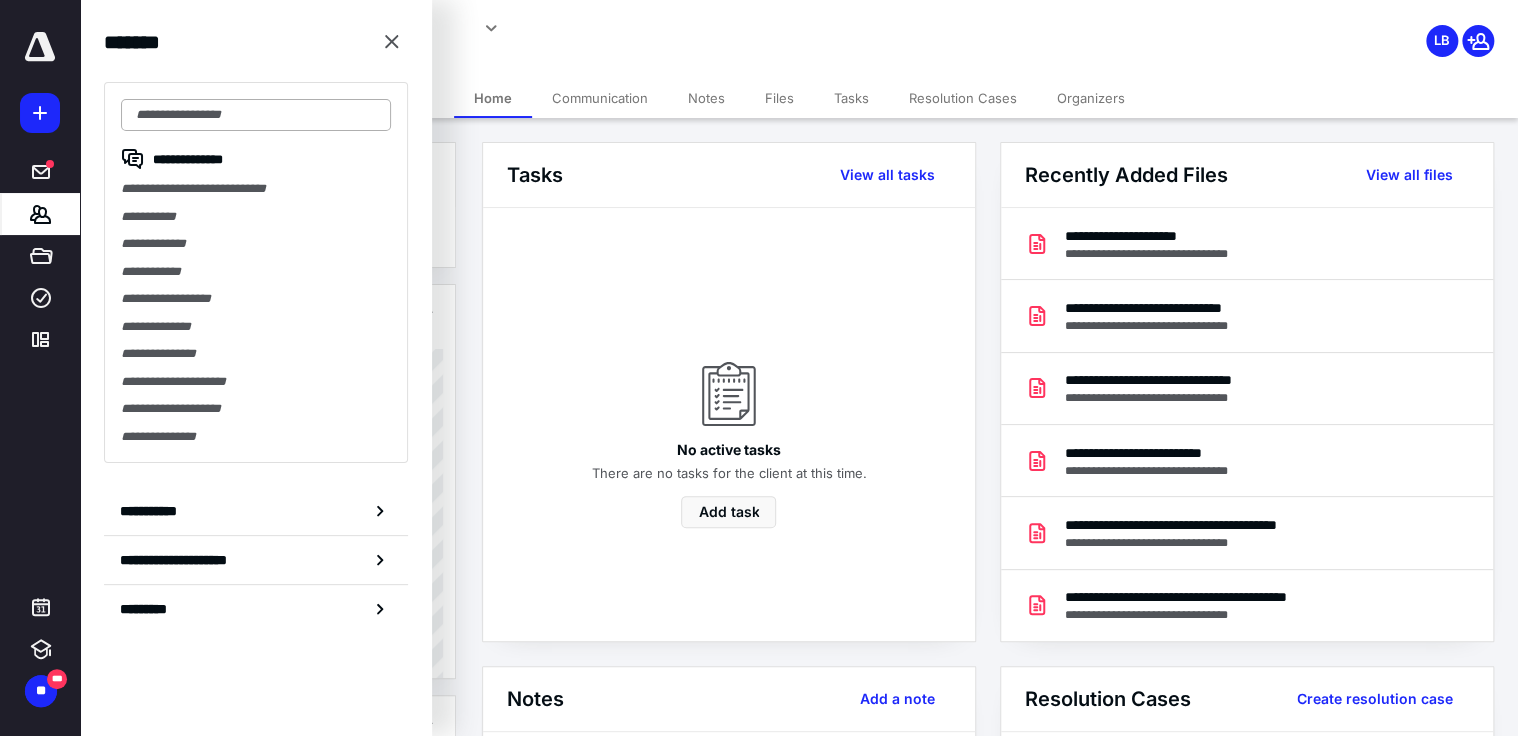 click at bounding box center [256, 115] 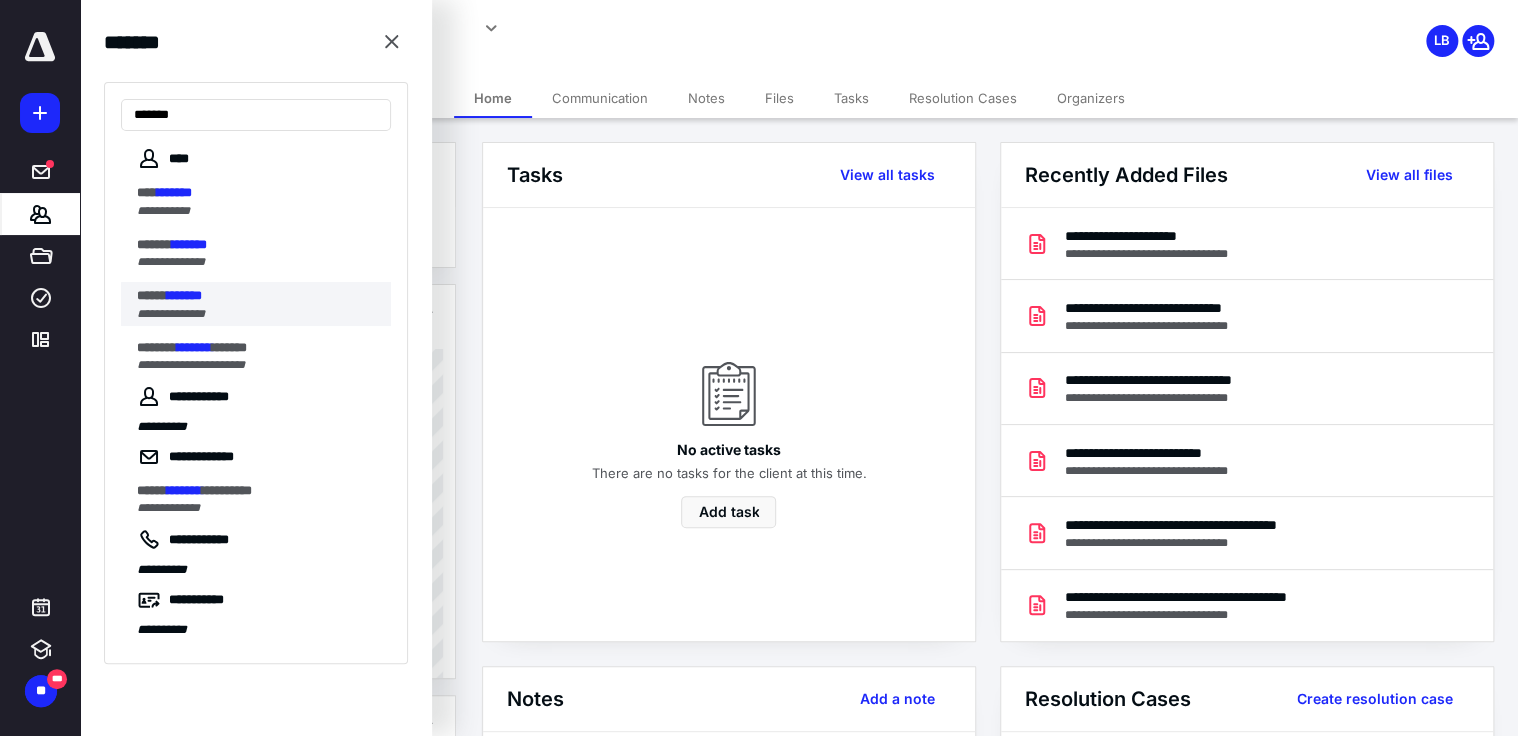type on "*******" 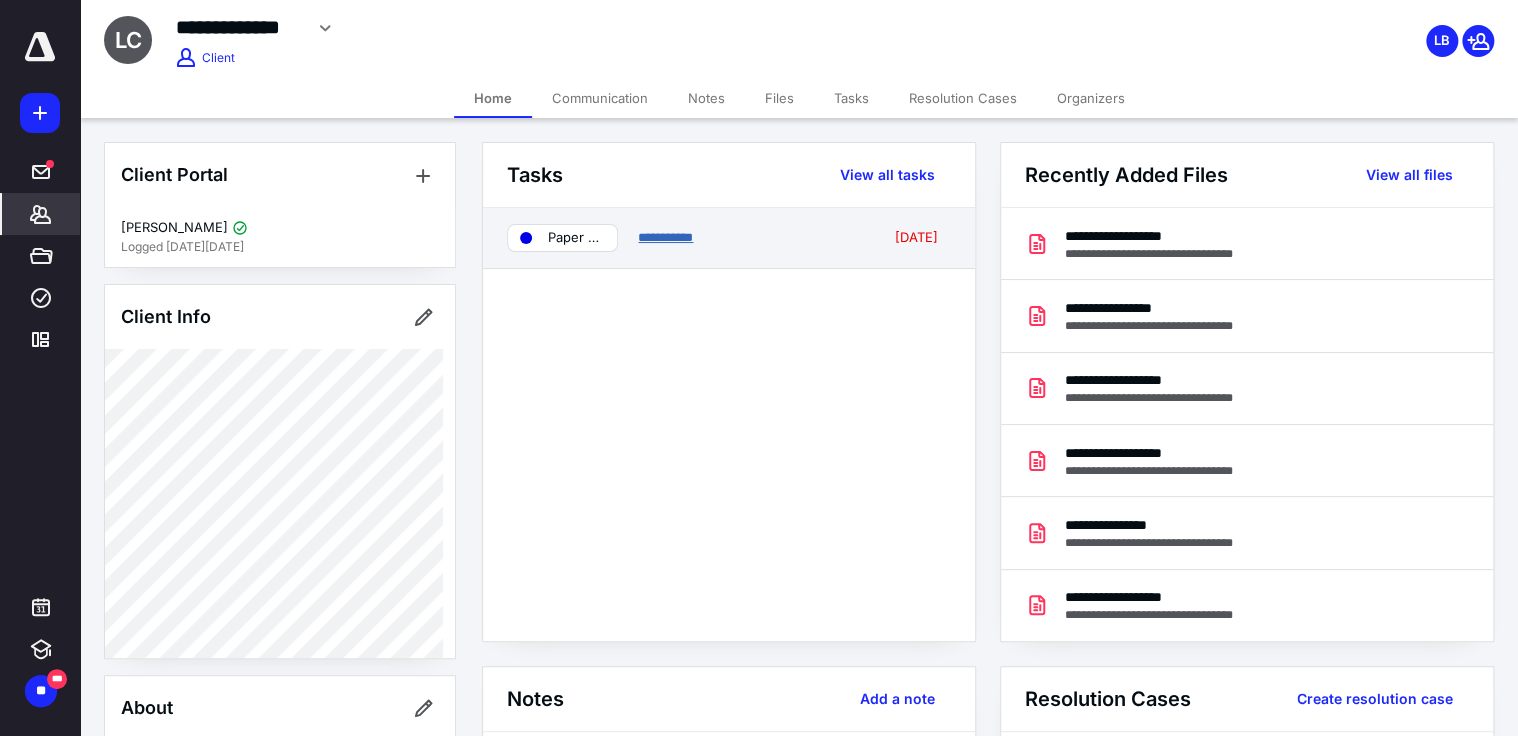 click on "**********" at bounding box center (665, 237) 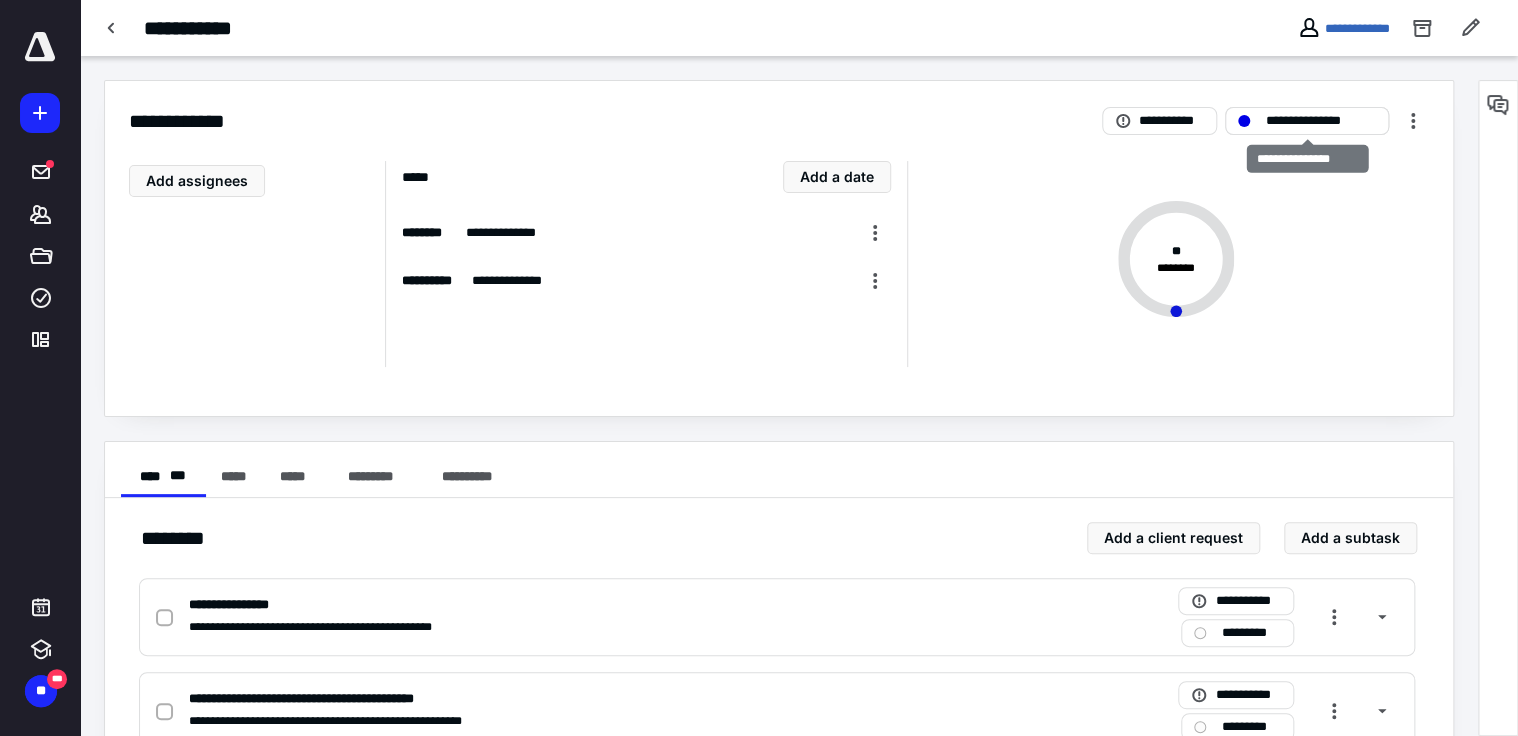 click on "**********" at bounding box center [1321, 121] 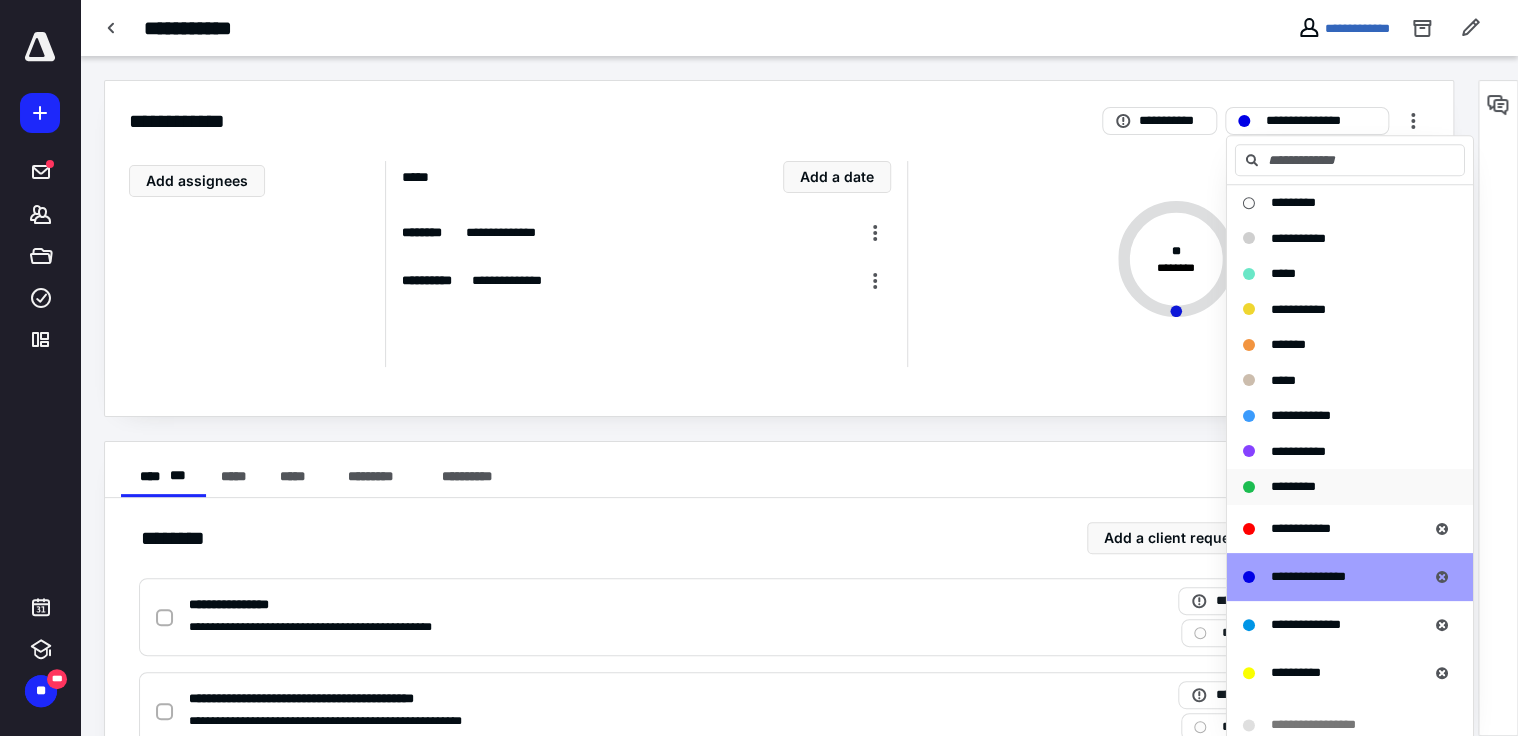 click on "*********" at bounding box center [1293, 486] 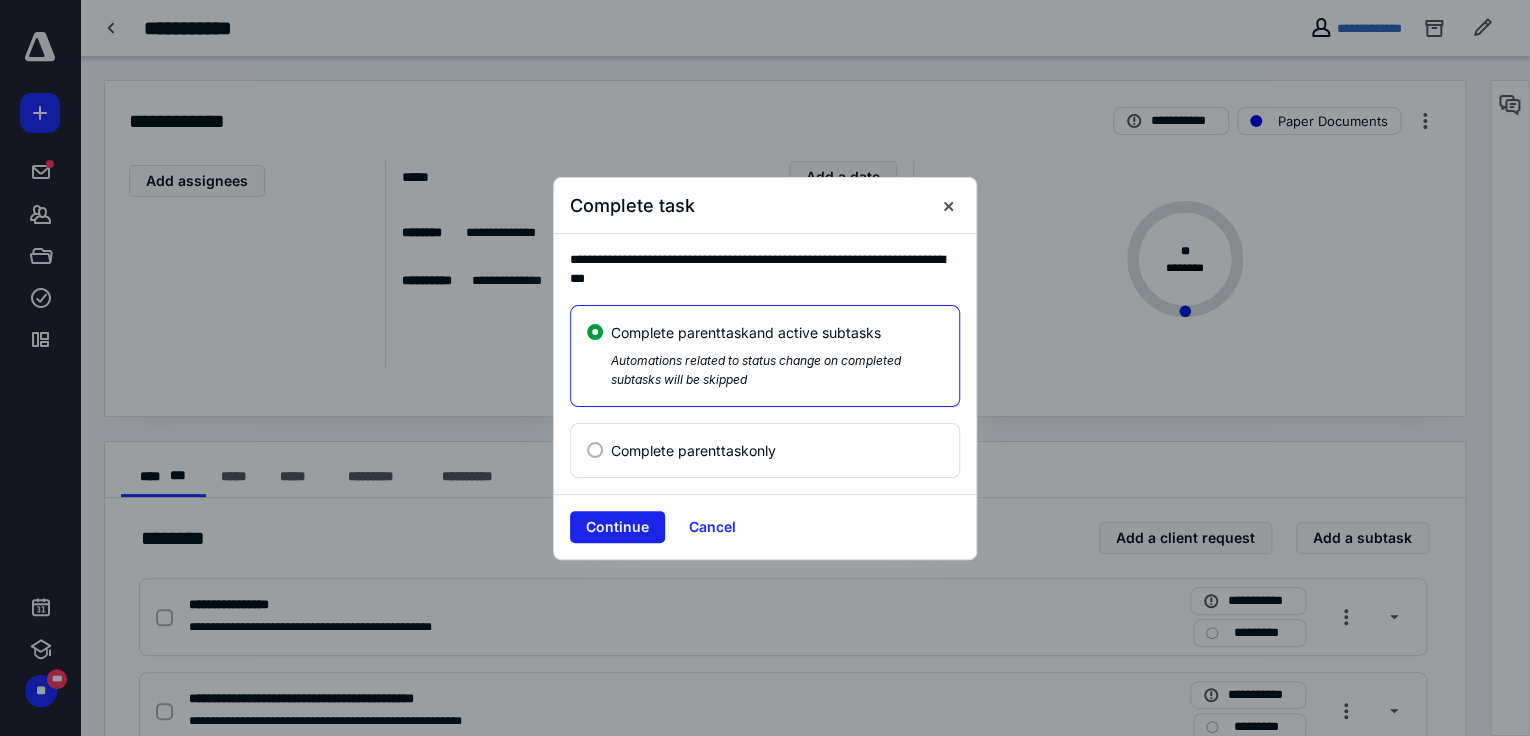 click on "Continue" at bounding box center (617, 527) 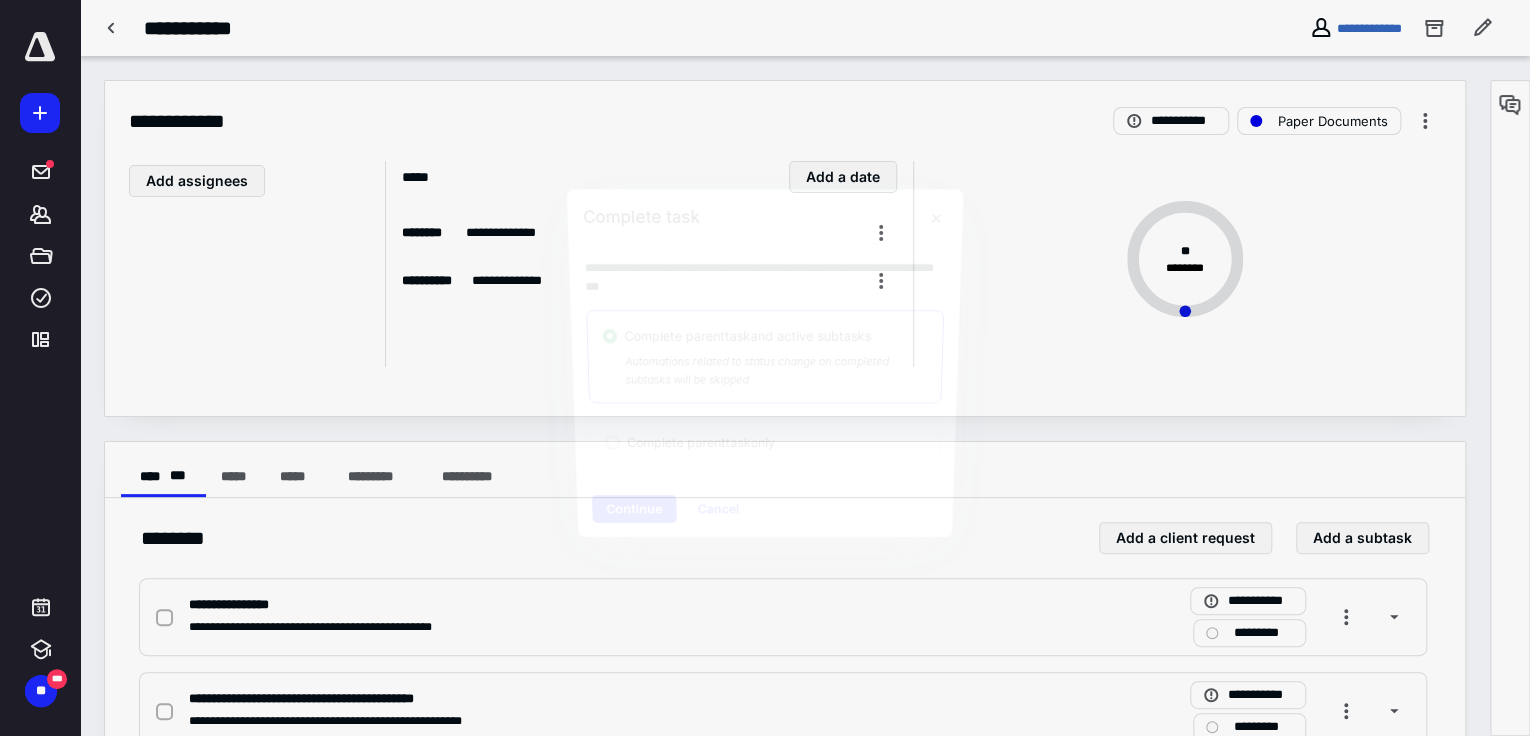checkbox on "true" 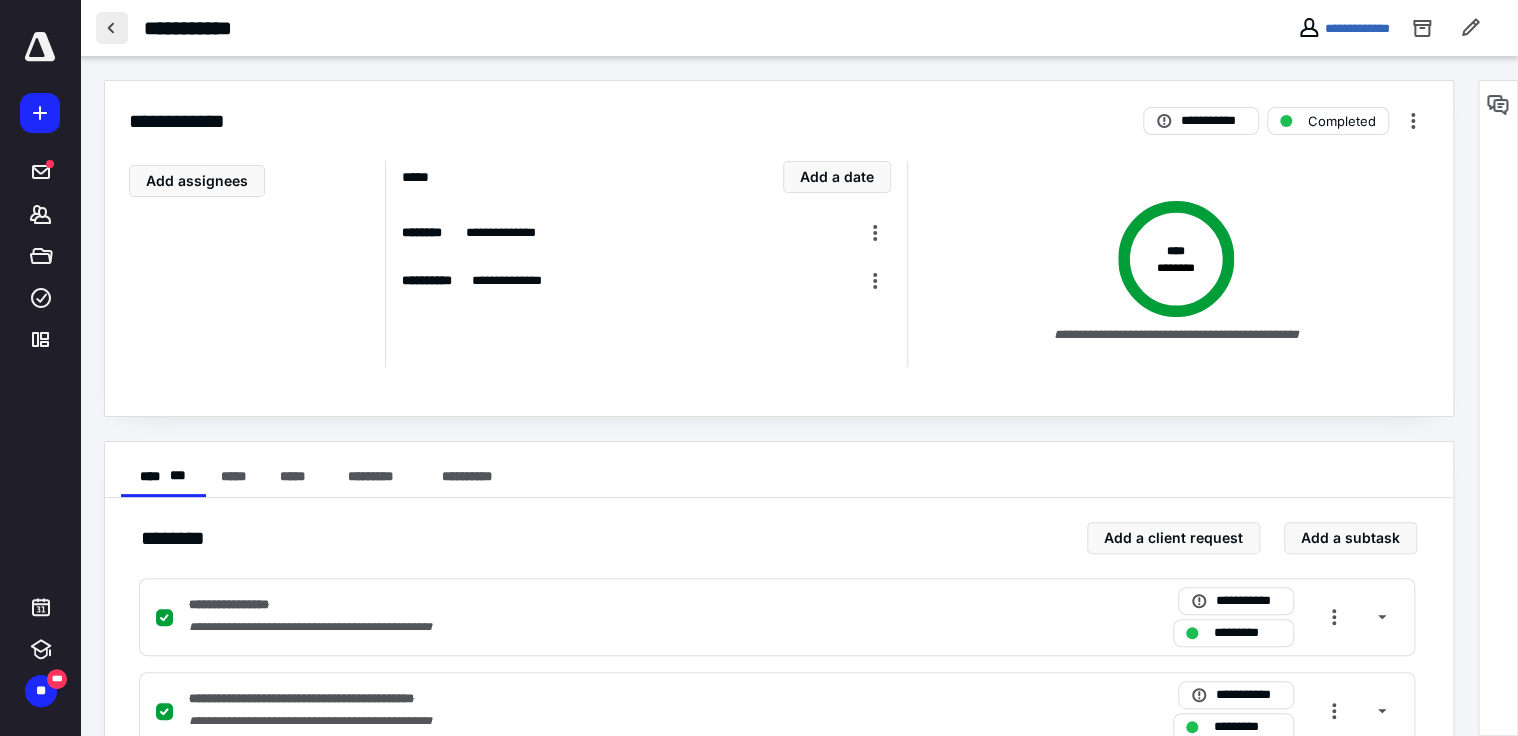 click at bounding box center (112, 28) 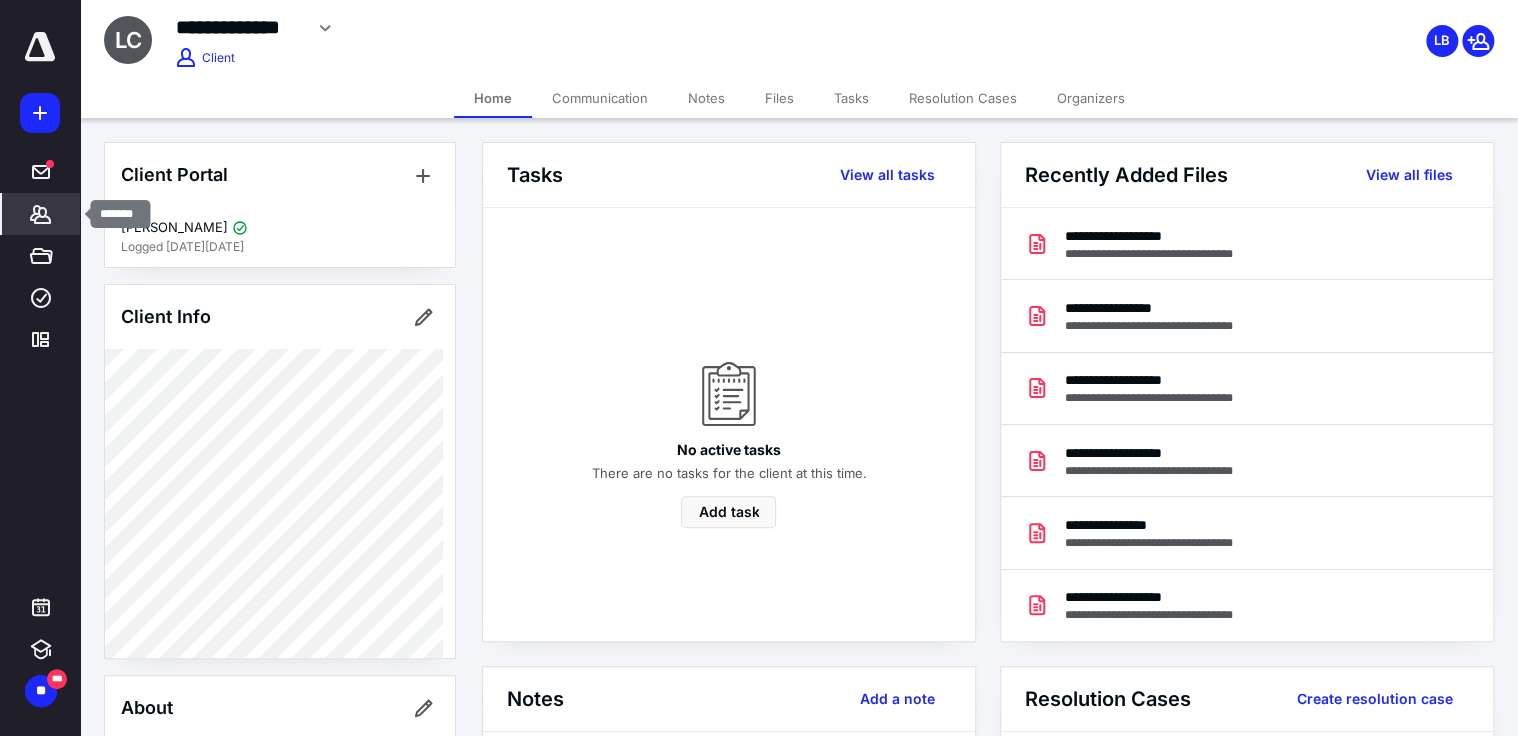 click 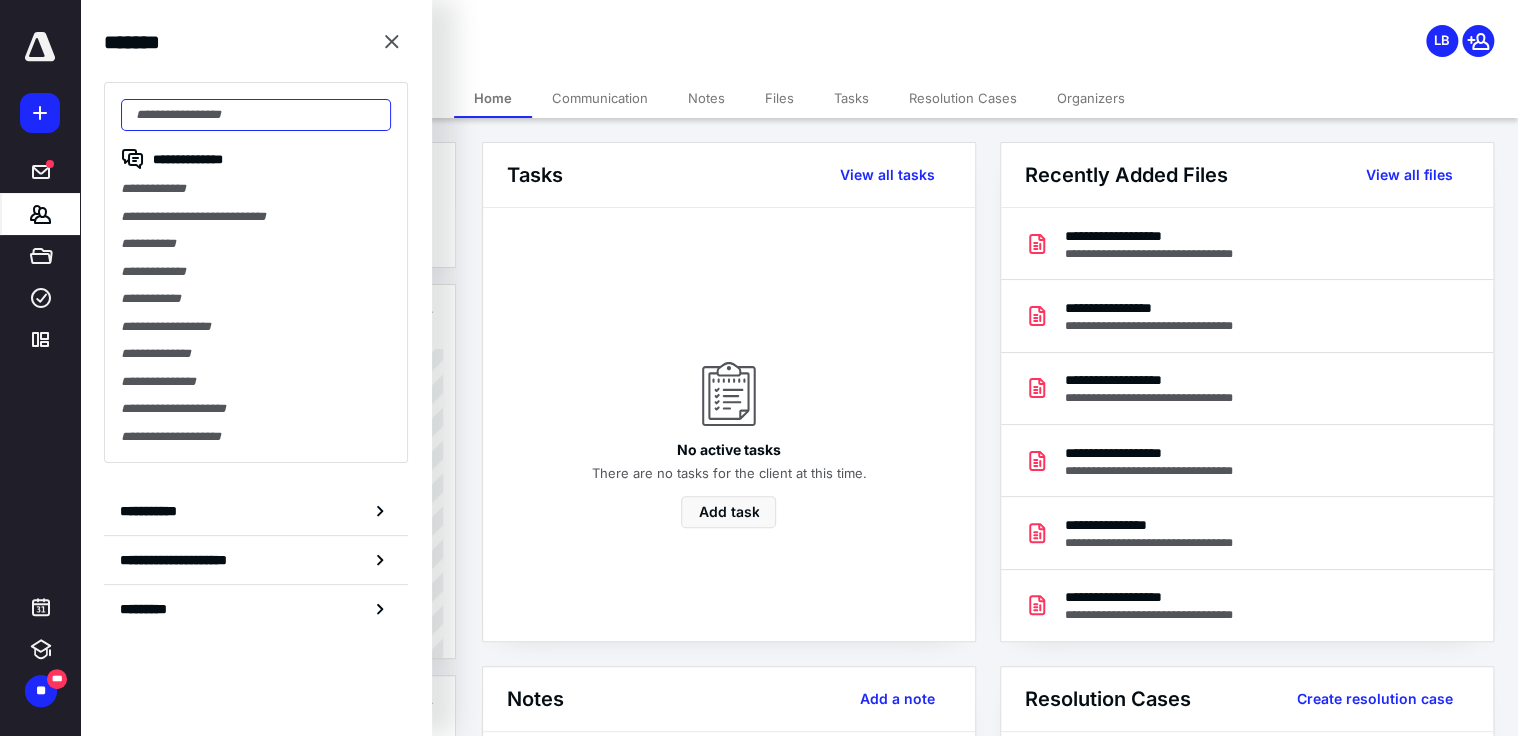 click at bounding box center [256, 115] 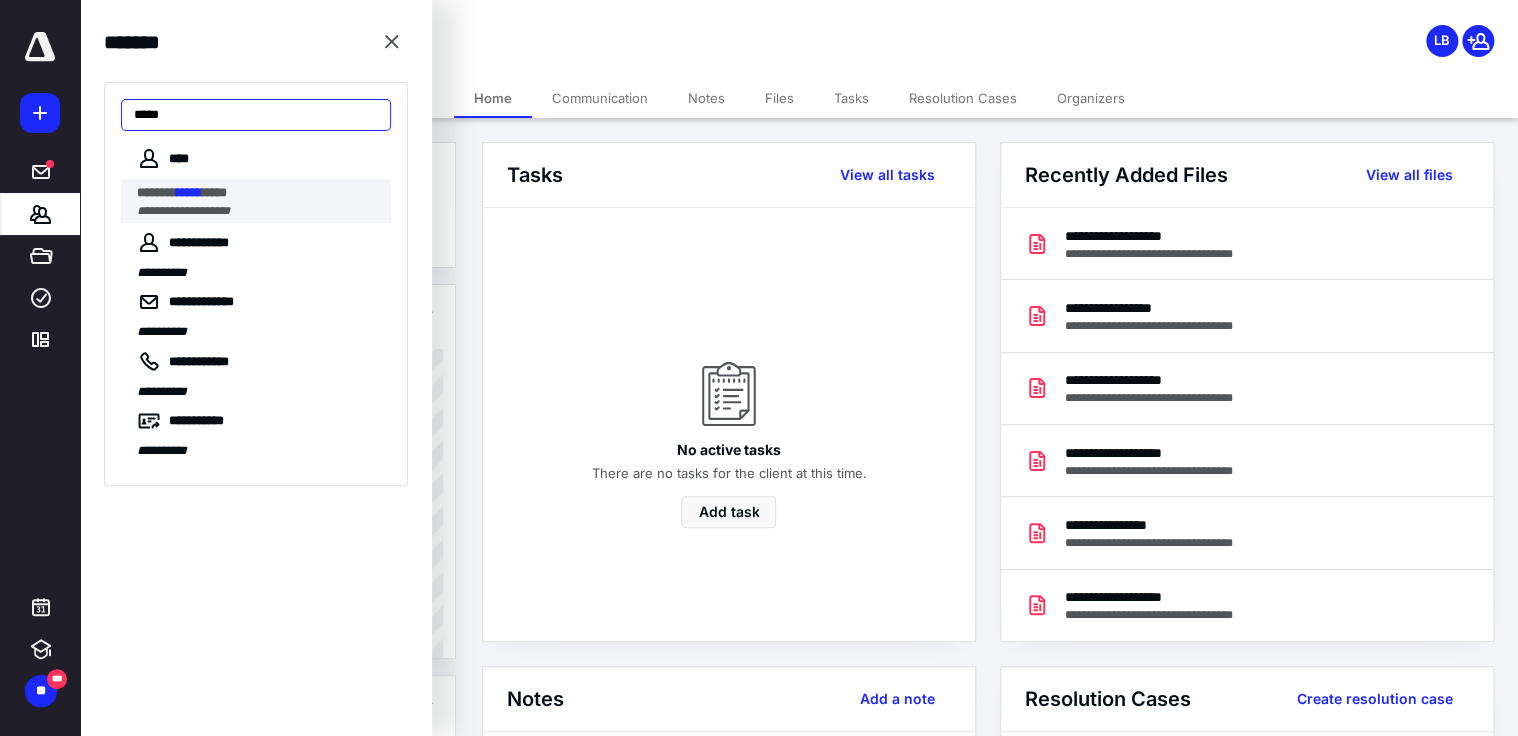 type on "*****" 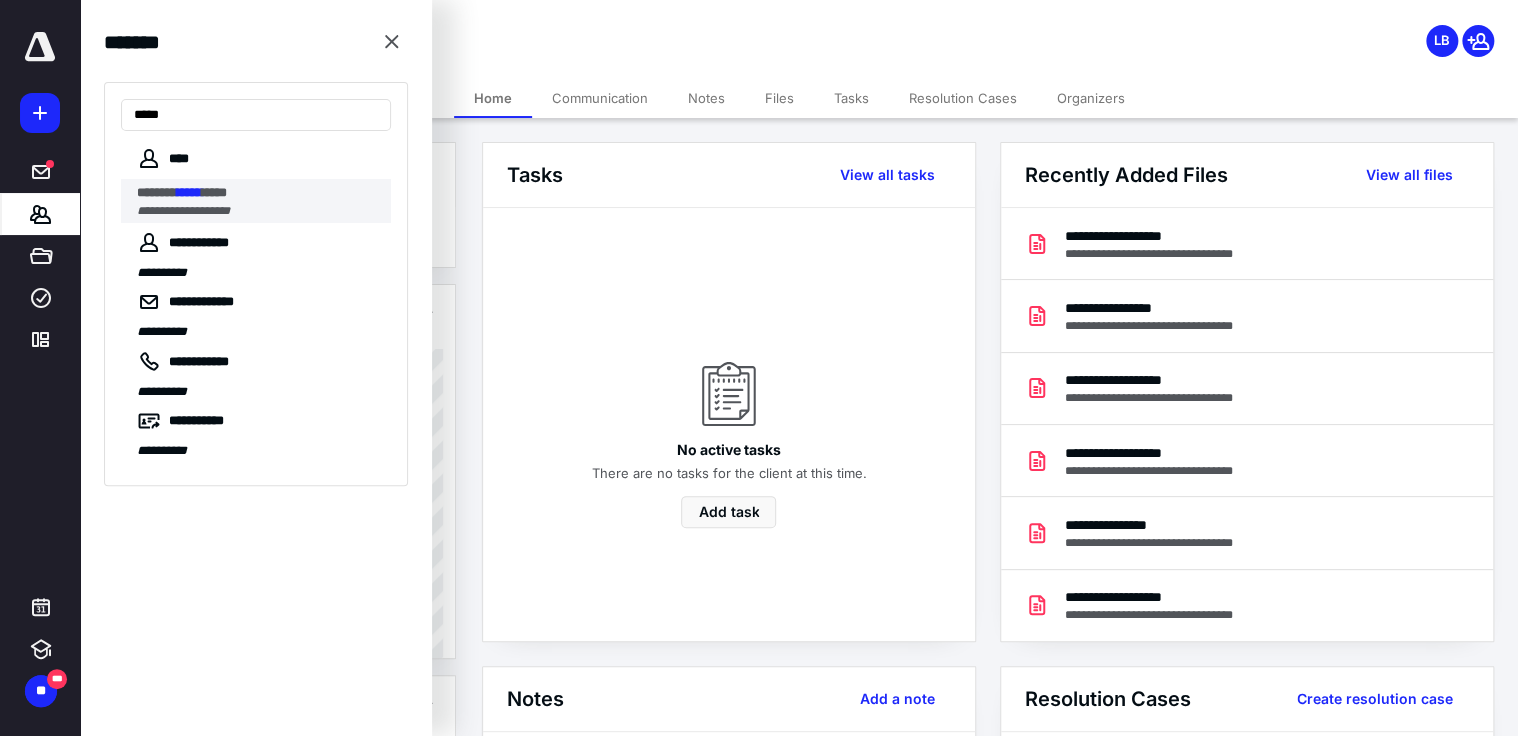 click on "*****" at bounding box center (214, 192) 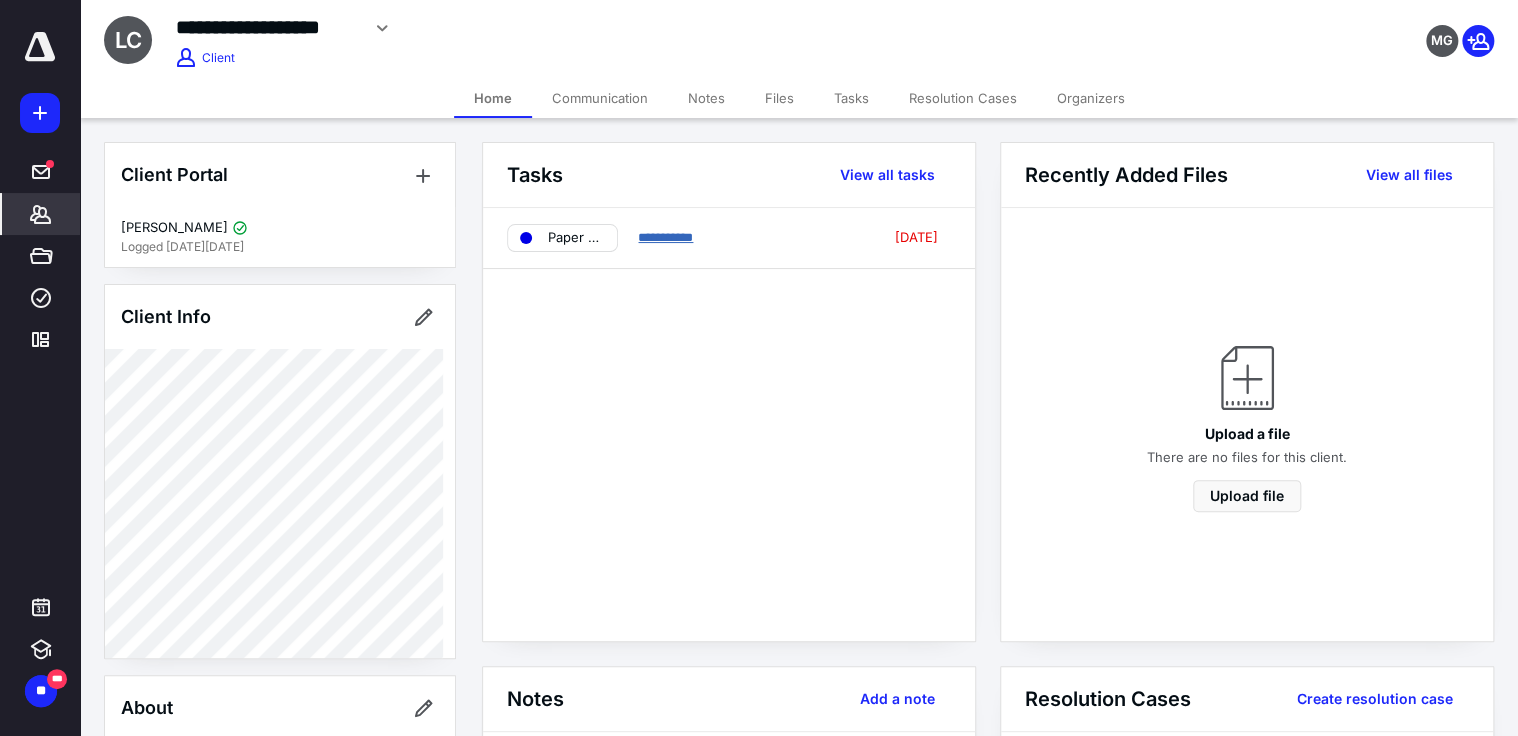 click on "**********" at bounding box center [665, 237] 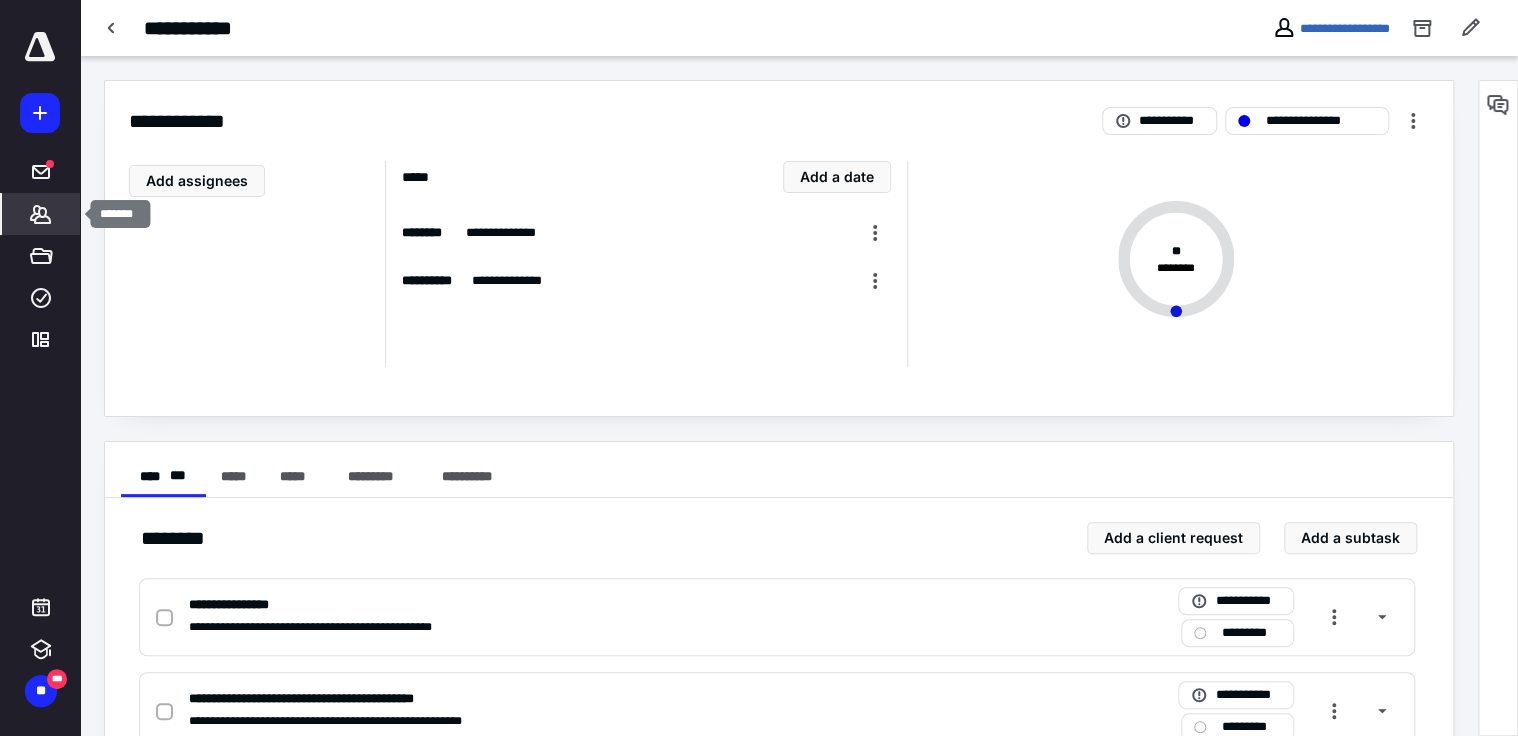 click 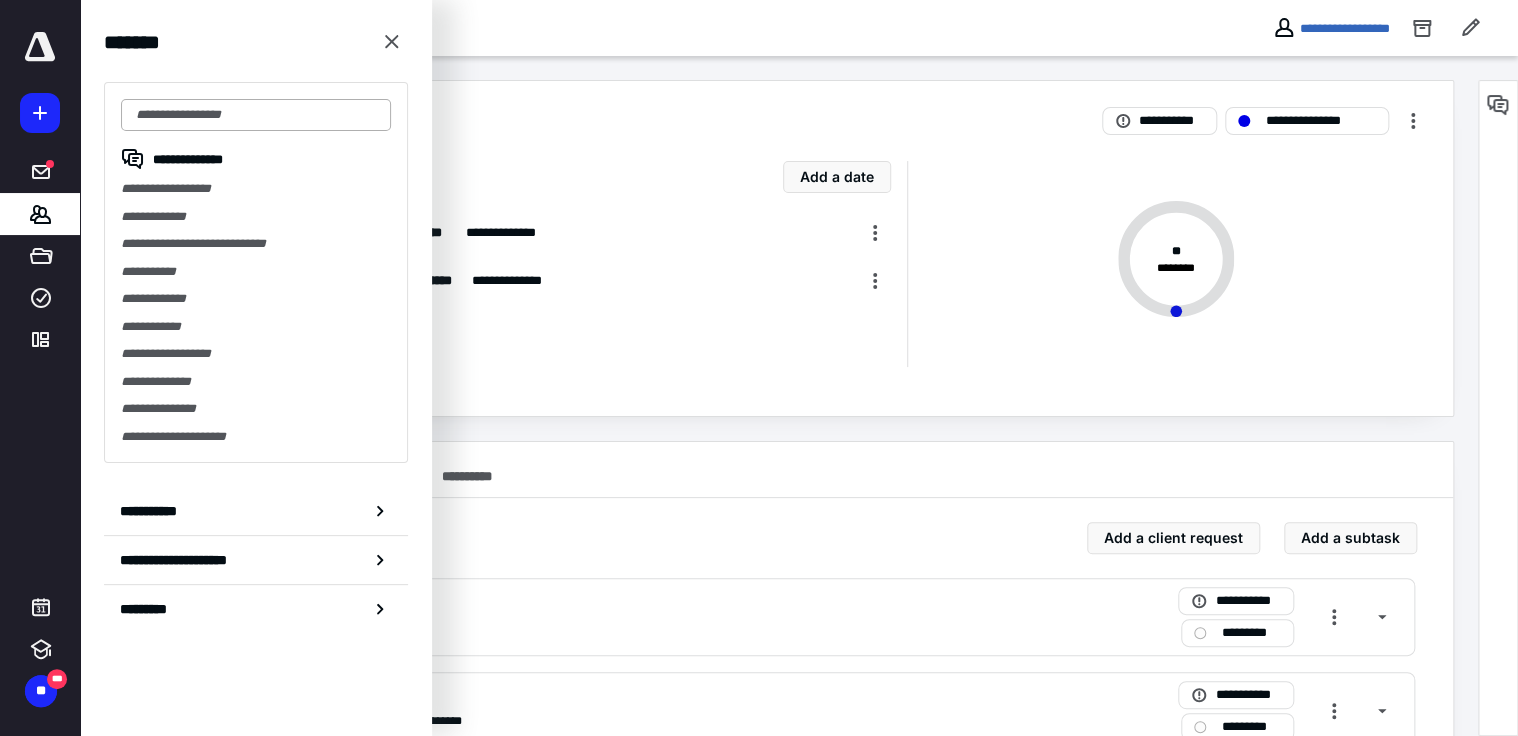 click at bounding box center [256, 115] 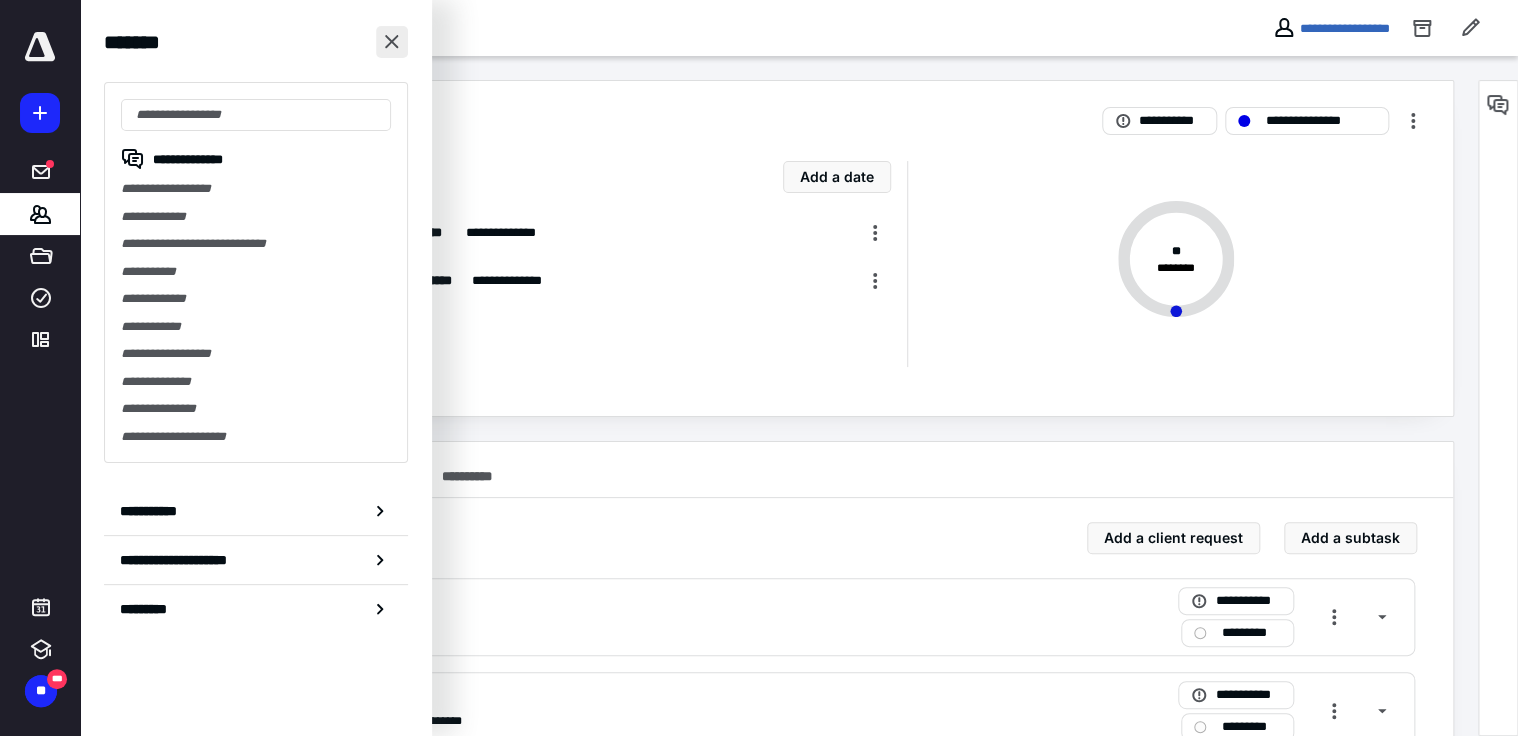 click at bounding box center (392, 42) 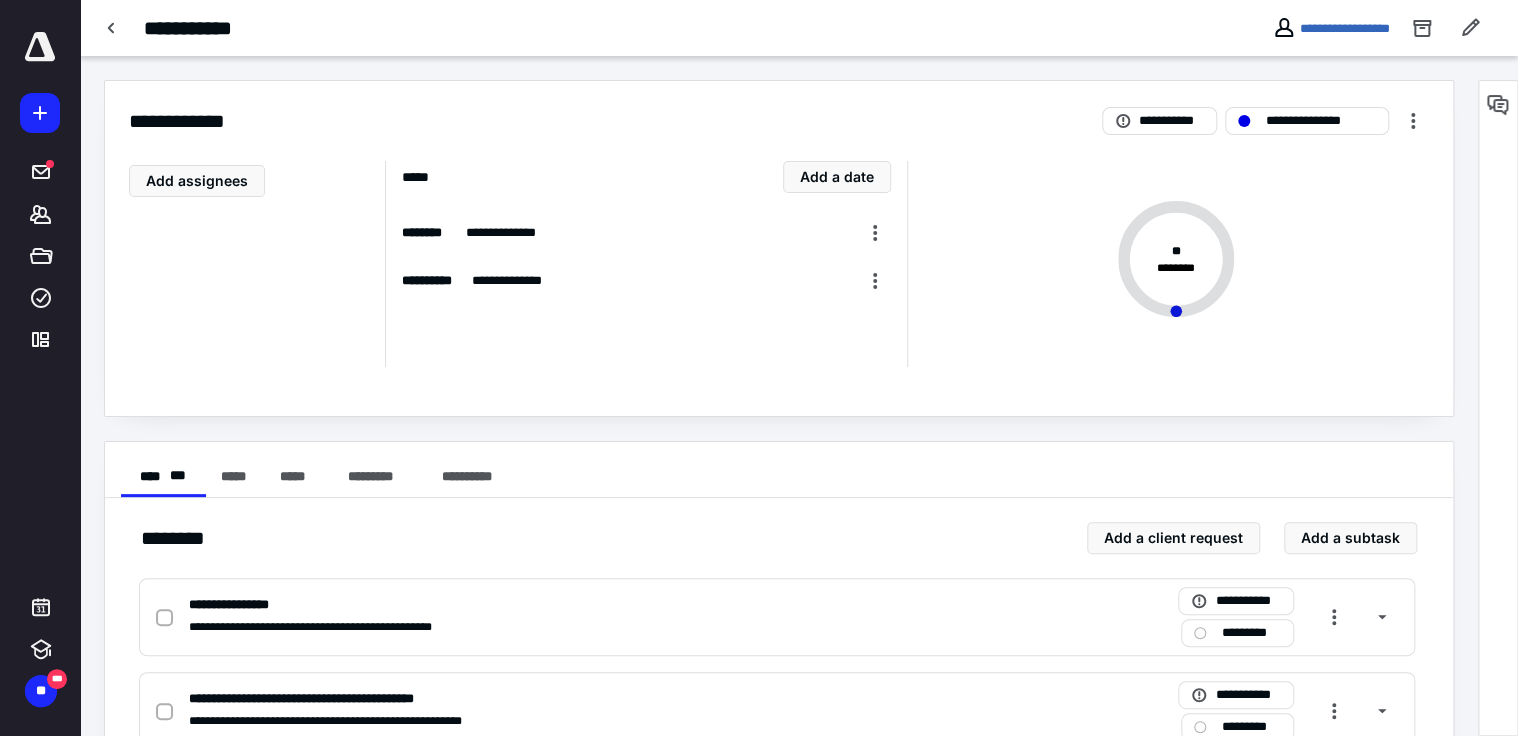 click on "**********" at bounding box center [594, 28] 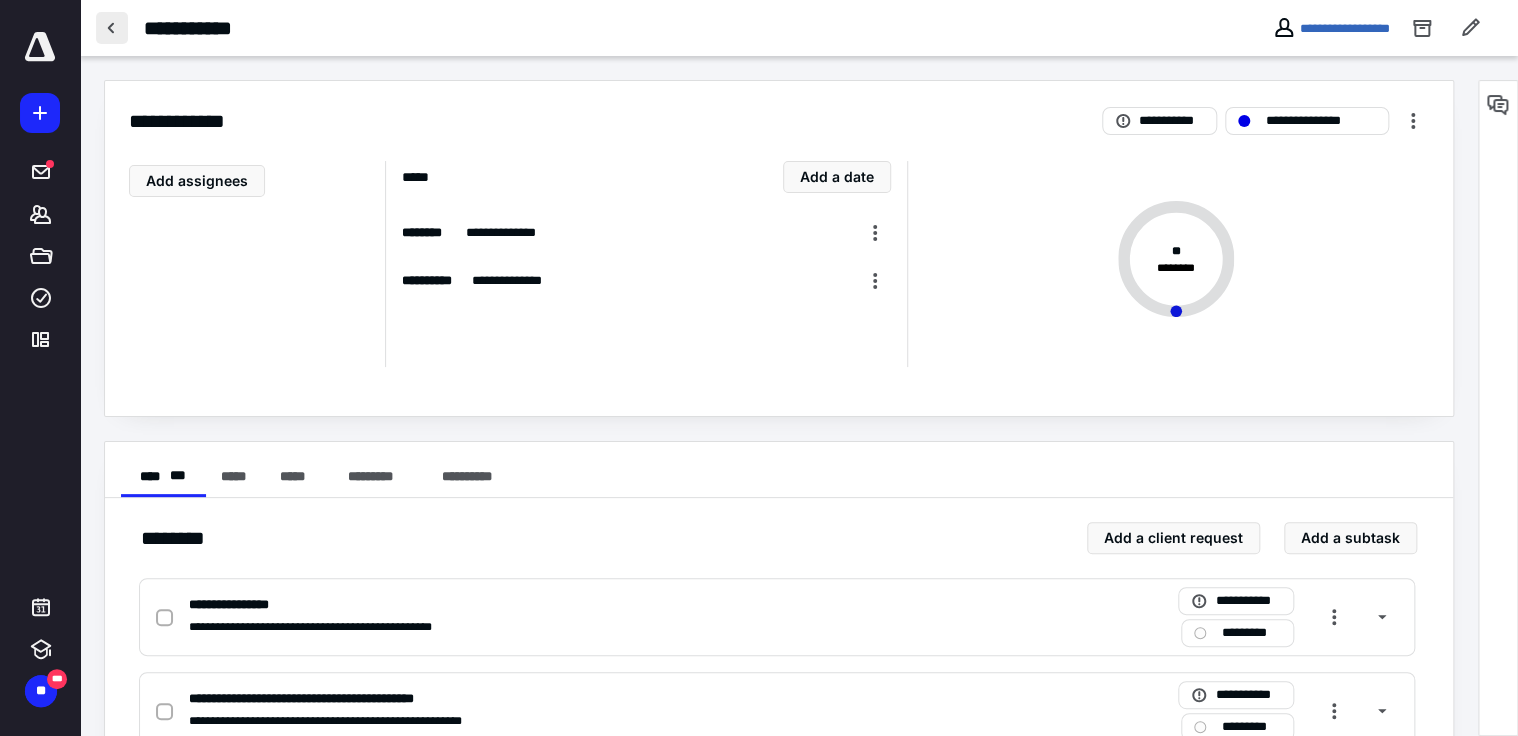 click at bounding box center [112, 28] 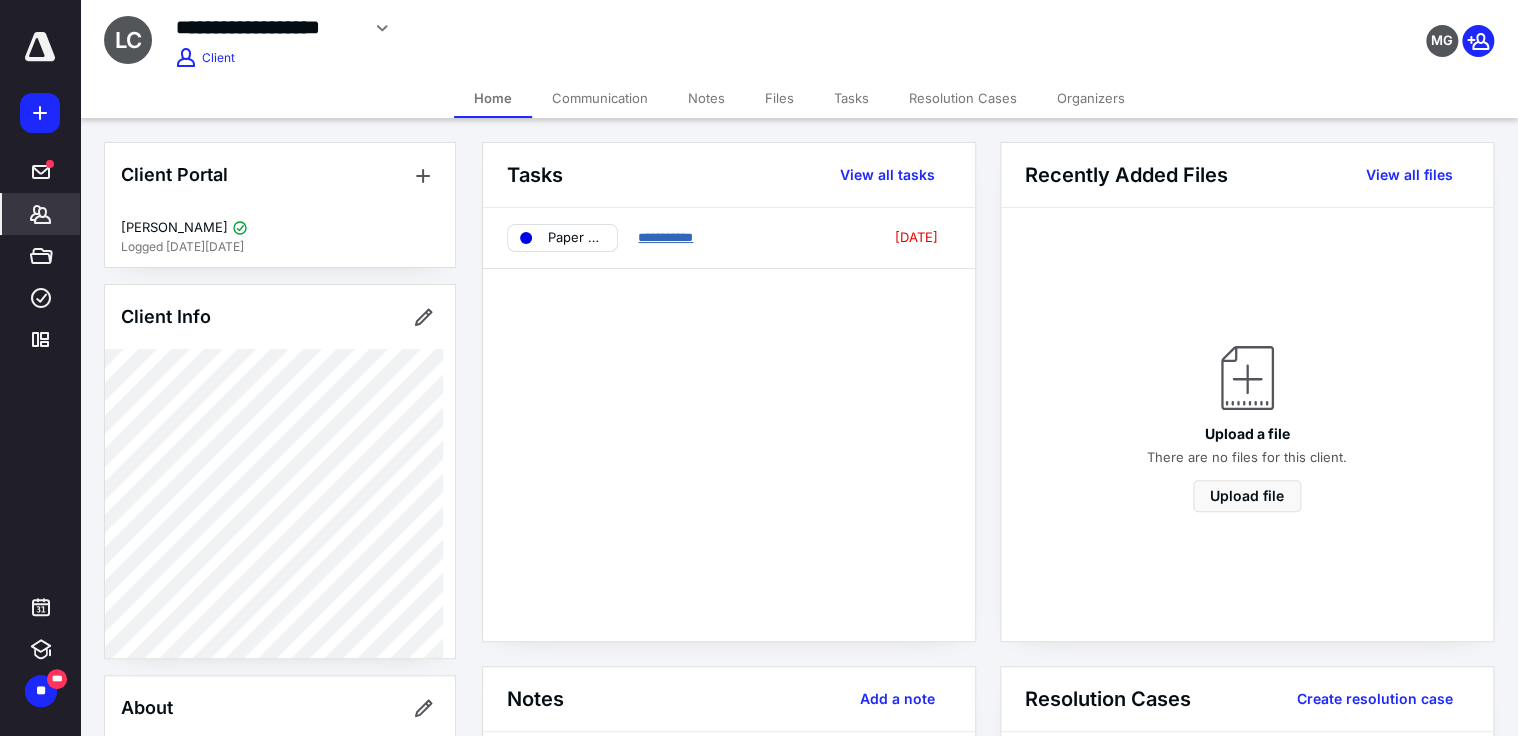 drag, startPoint x: 710, startPoint y: 232, endPoint x: 700, endPoint y: 242, distance: 14.142136 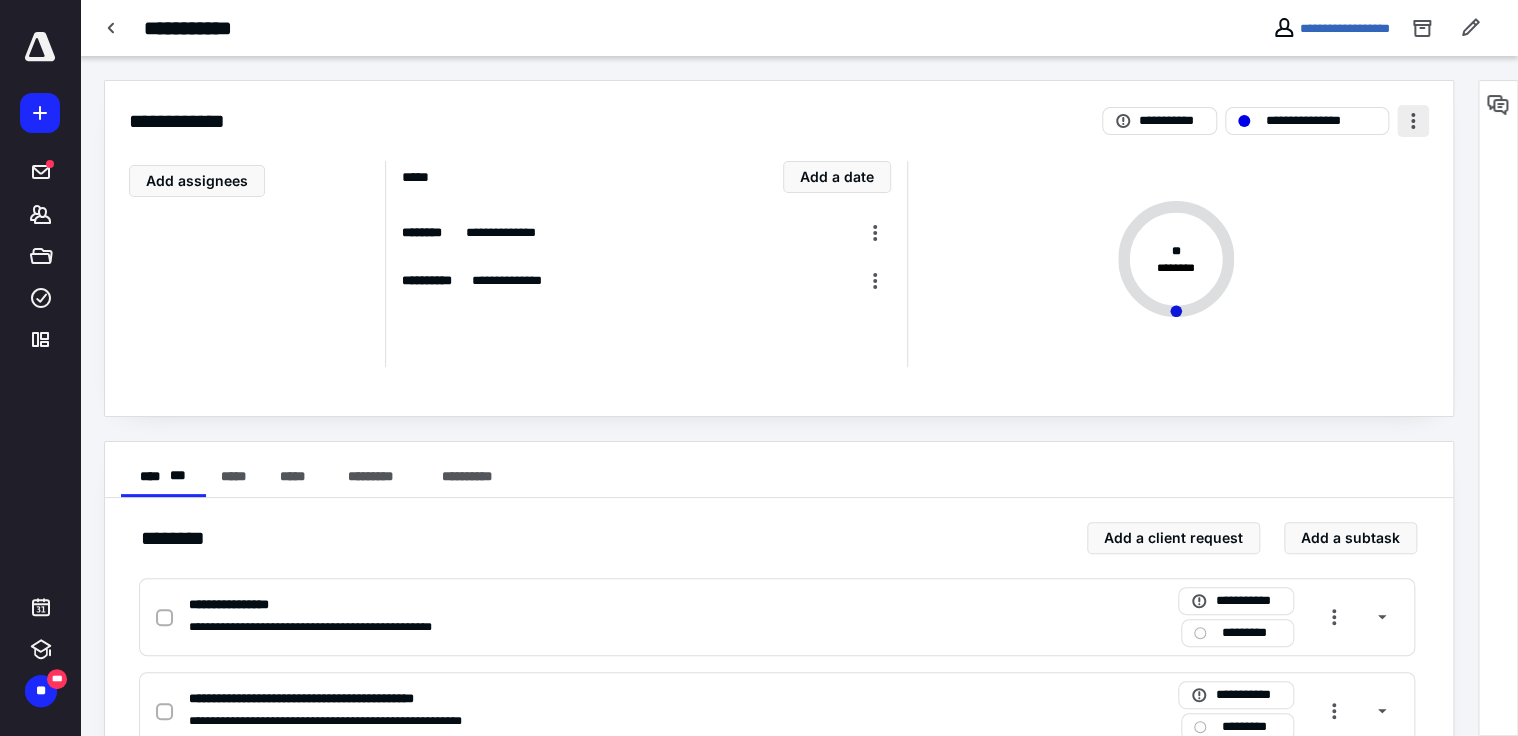 click at bounding box center [1413, 121] 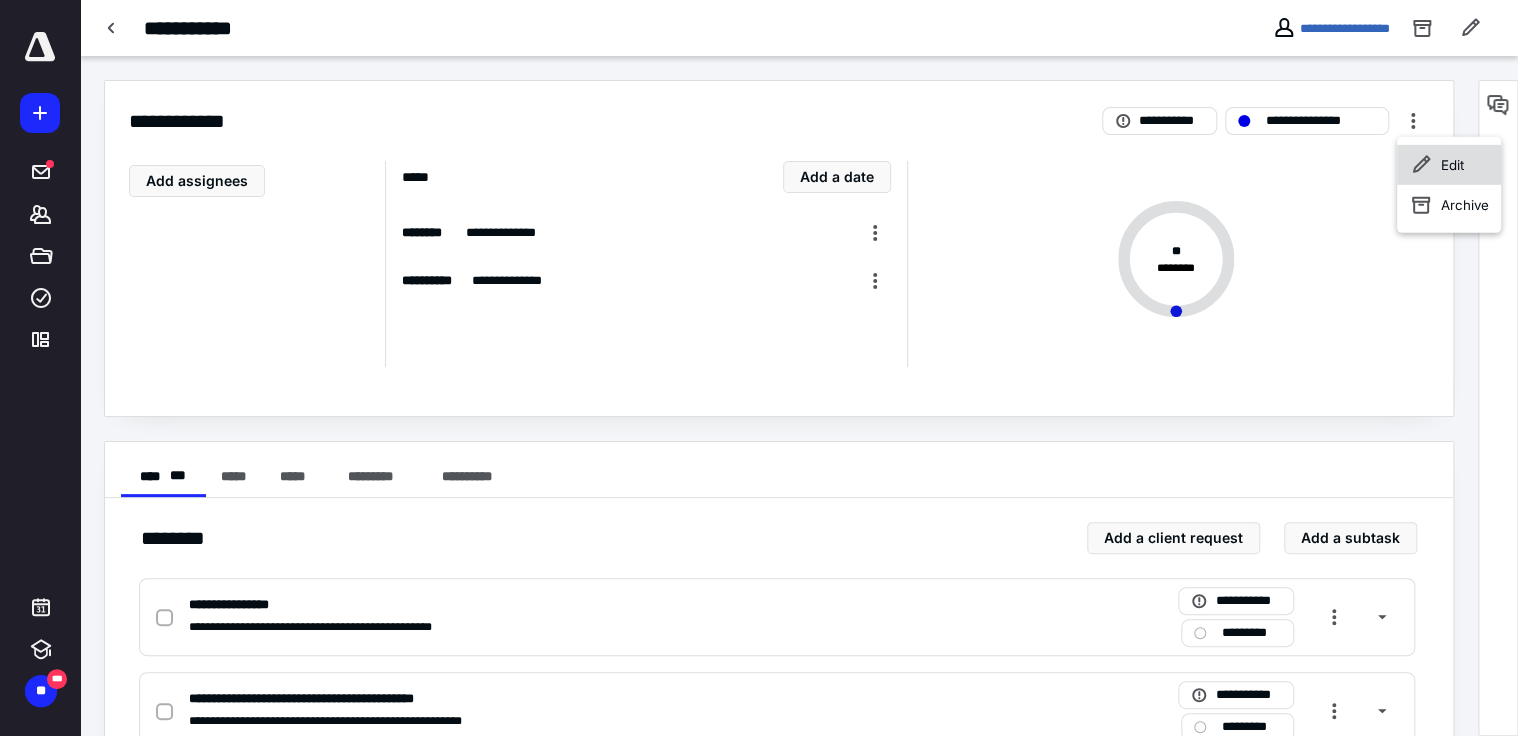 click on "Edit" at bounding box center (1449, 165) 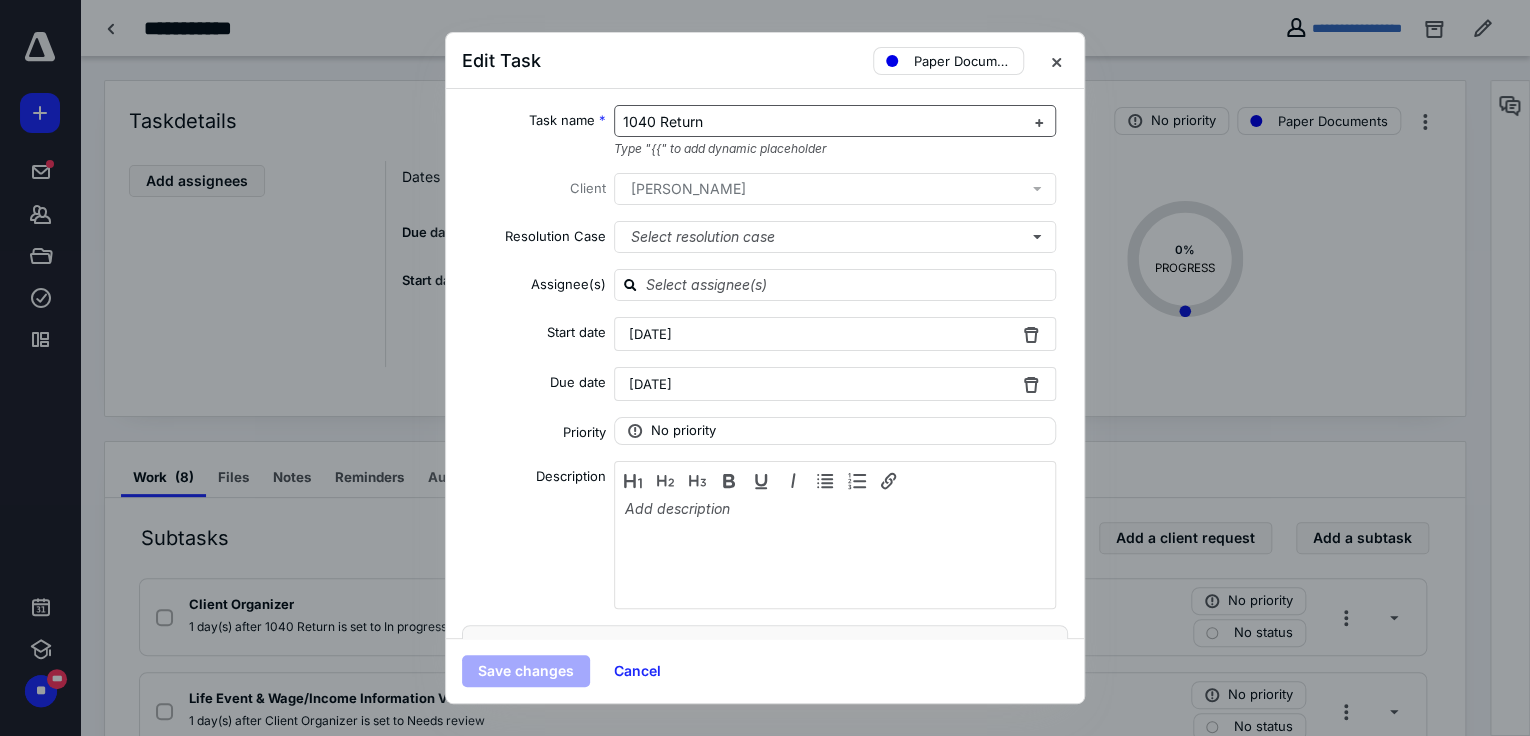 click on "1040 Return" at bounding box center [823, 122] 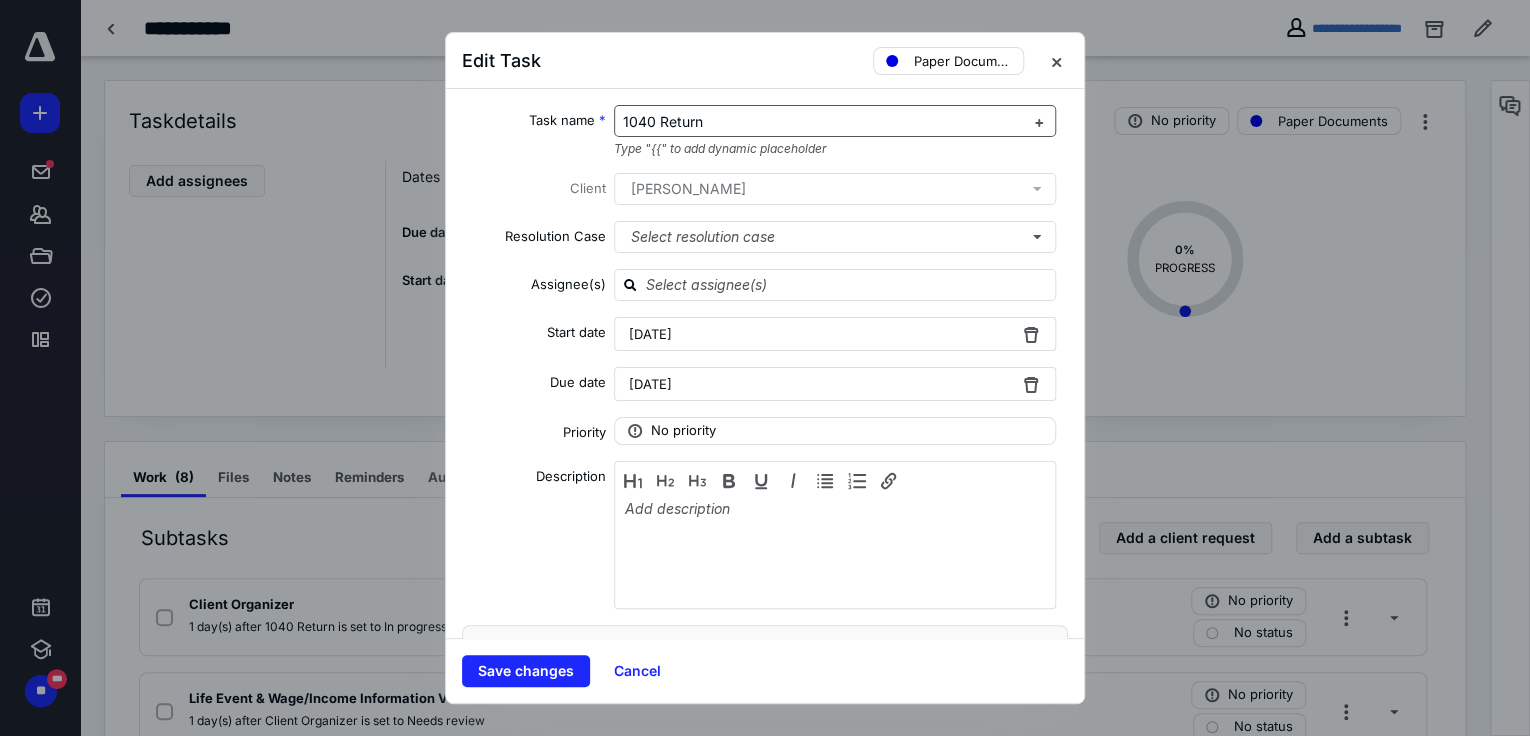 type 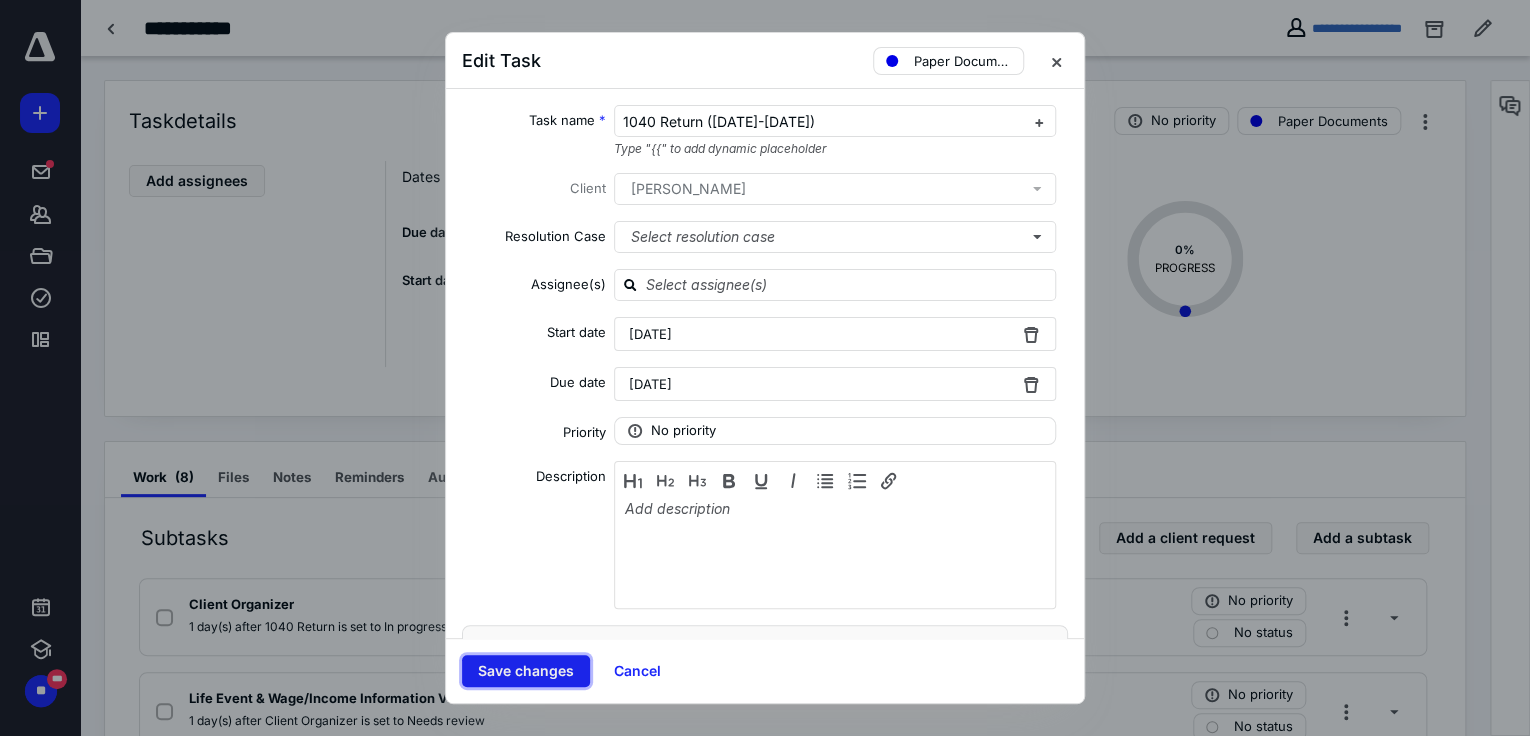 click on "Save changes" at bounding box center (526, 671) 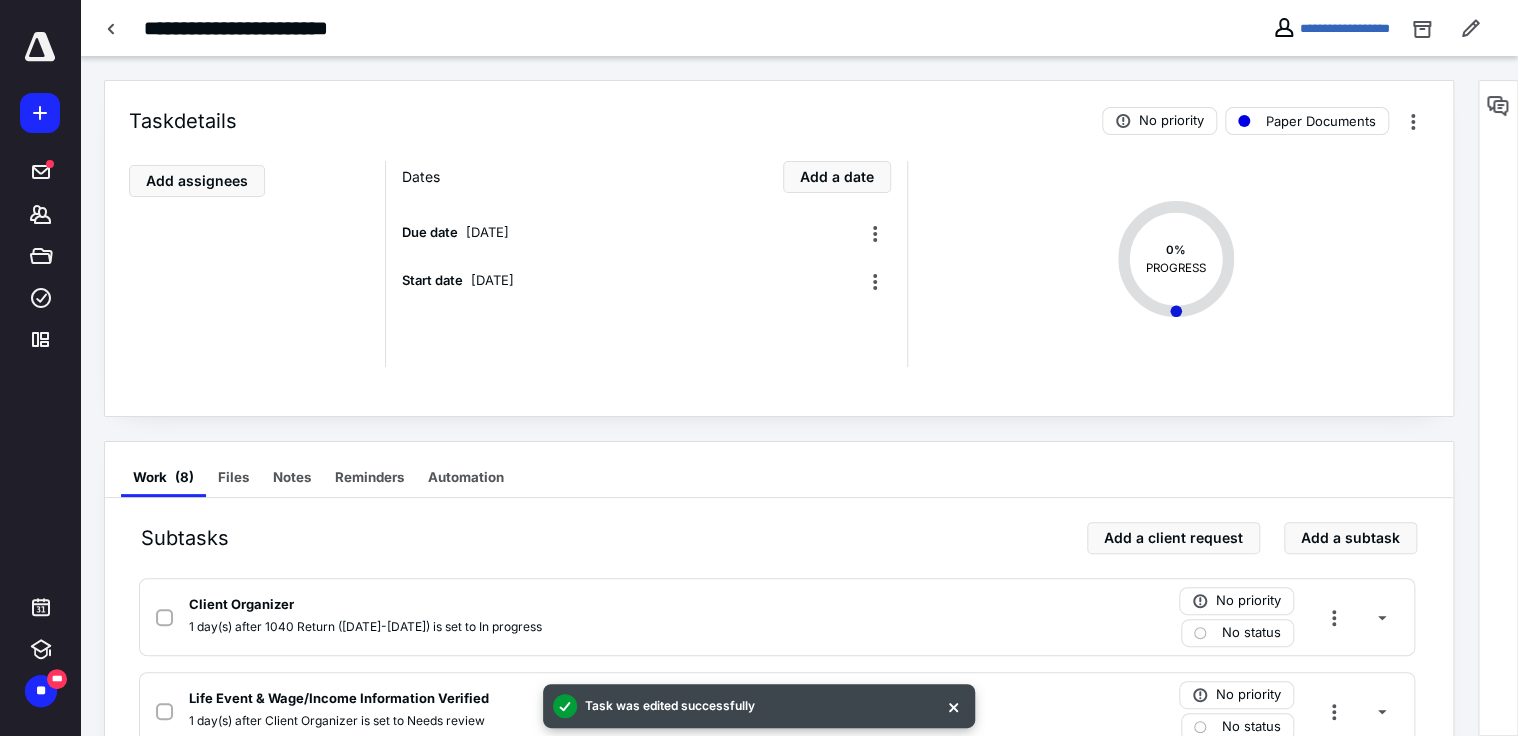 click on "**********" at bounding box center (799, 28) 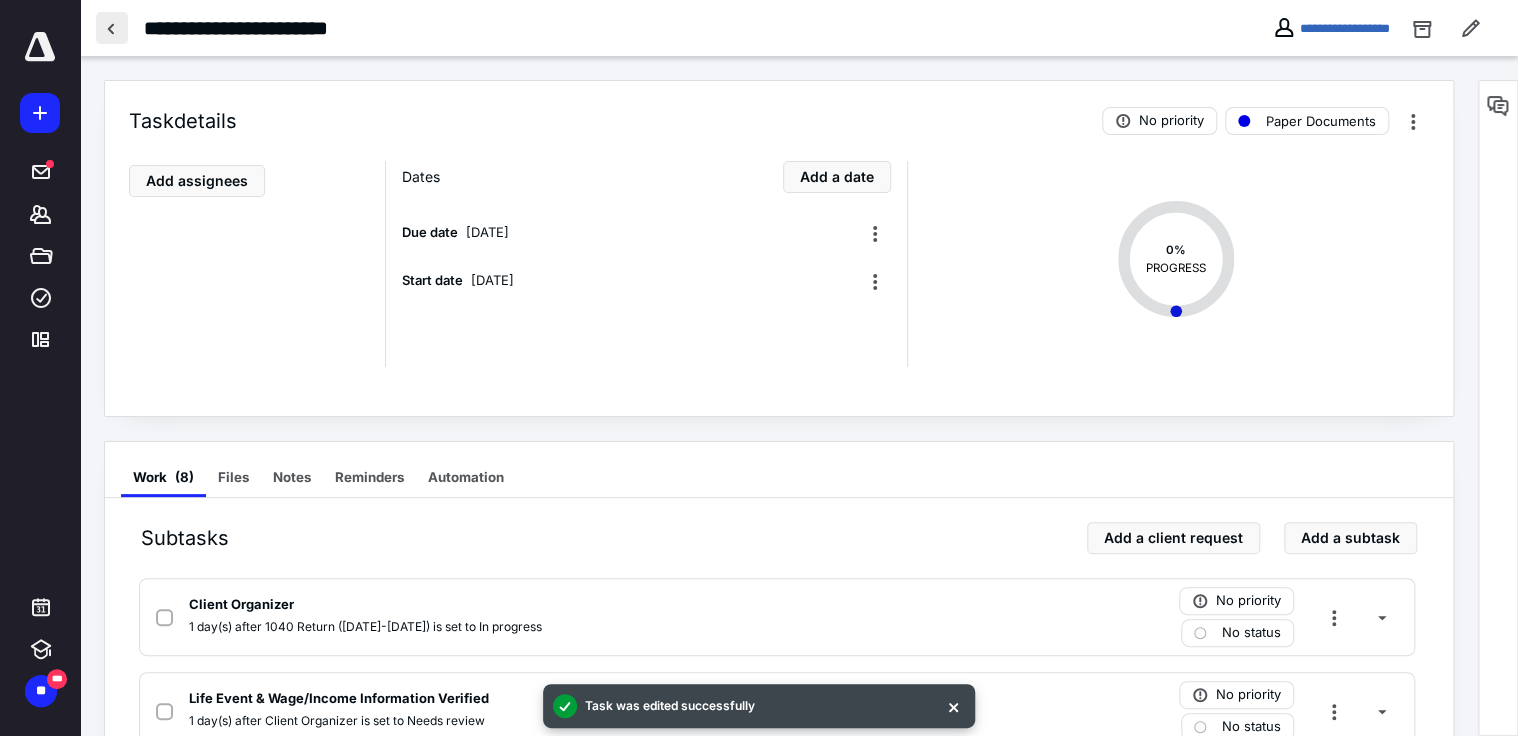 click at bounding box center (112, 28) 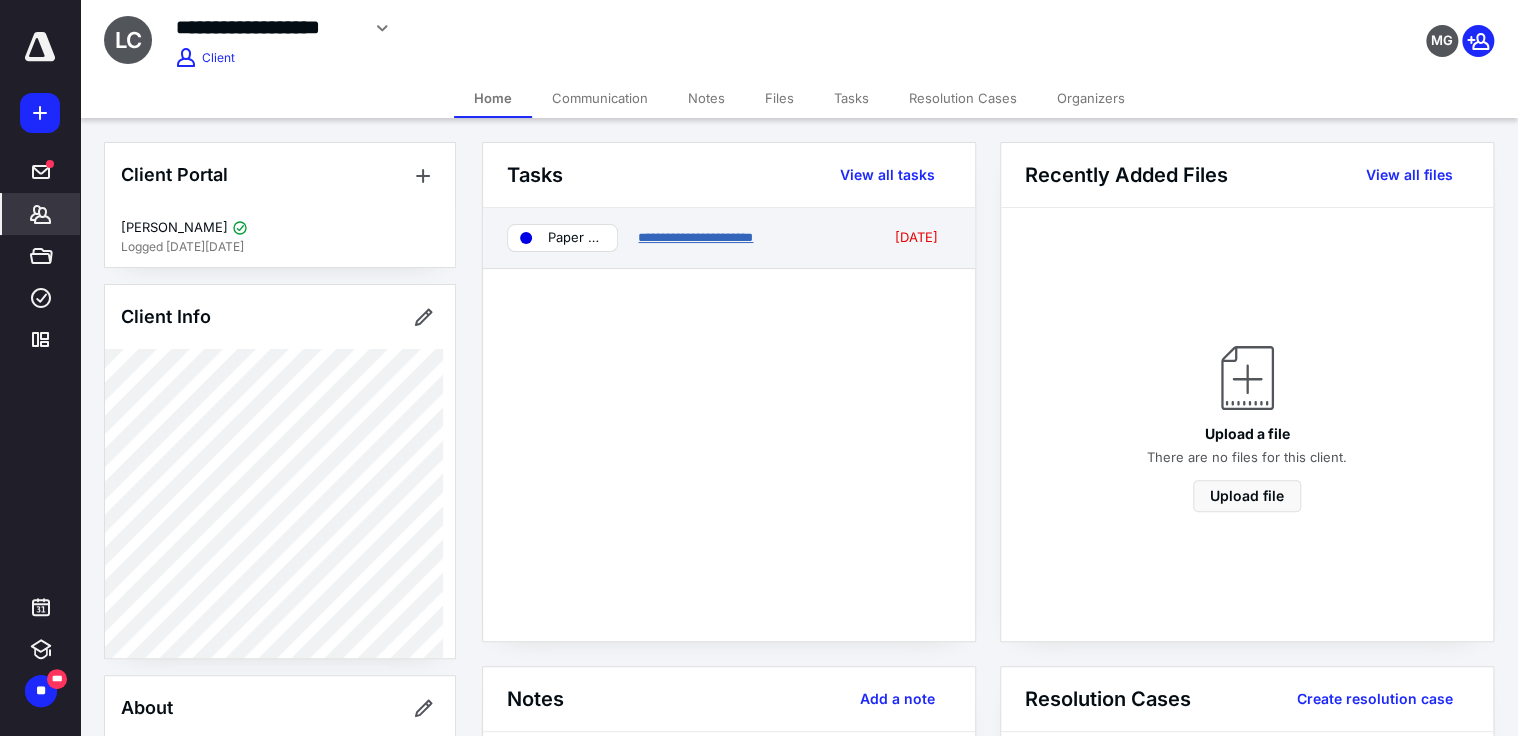 click on "**********" at bounding box center (695, 237) 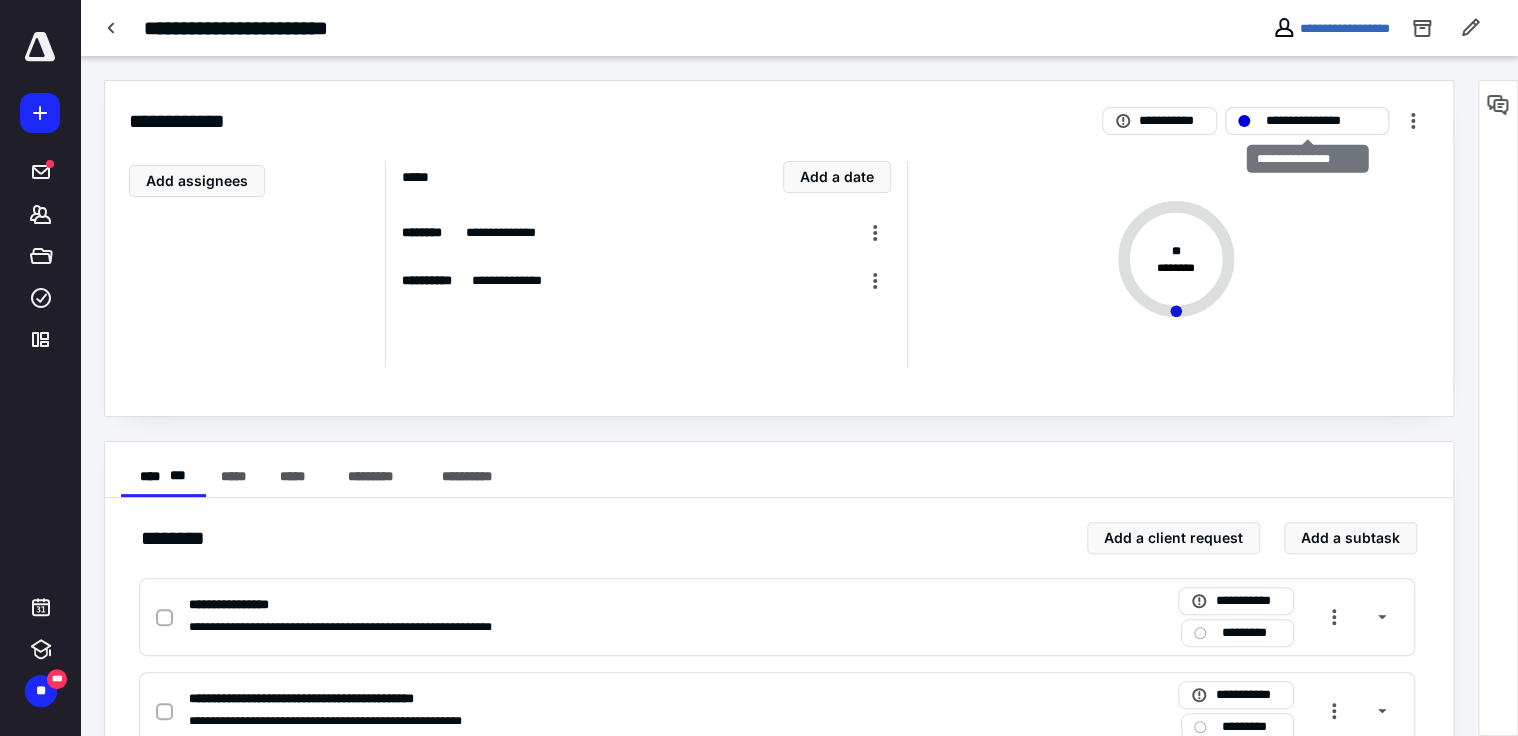 click on "**********" at bounding box center (1321, 121) 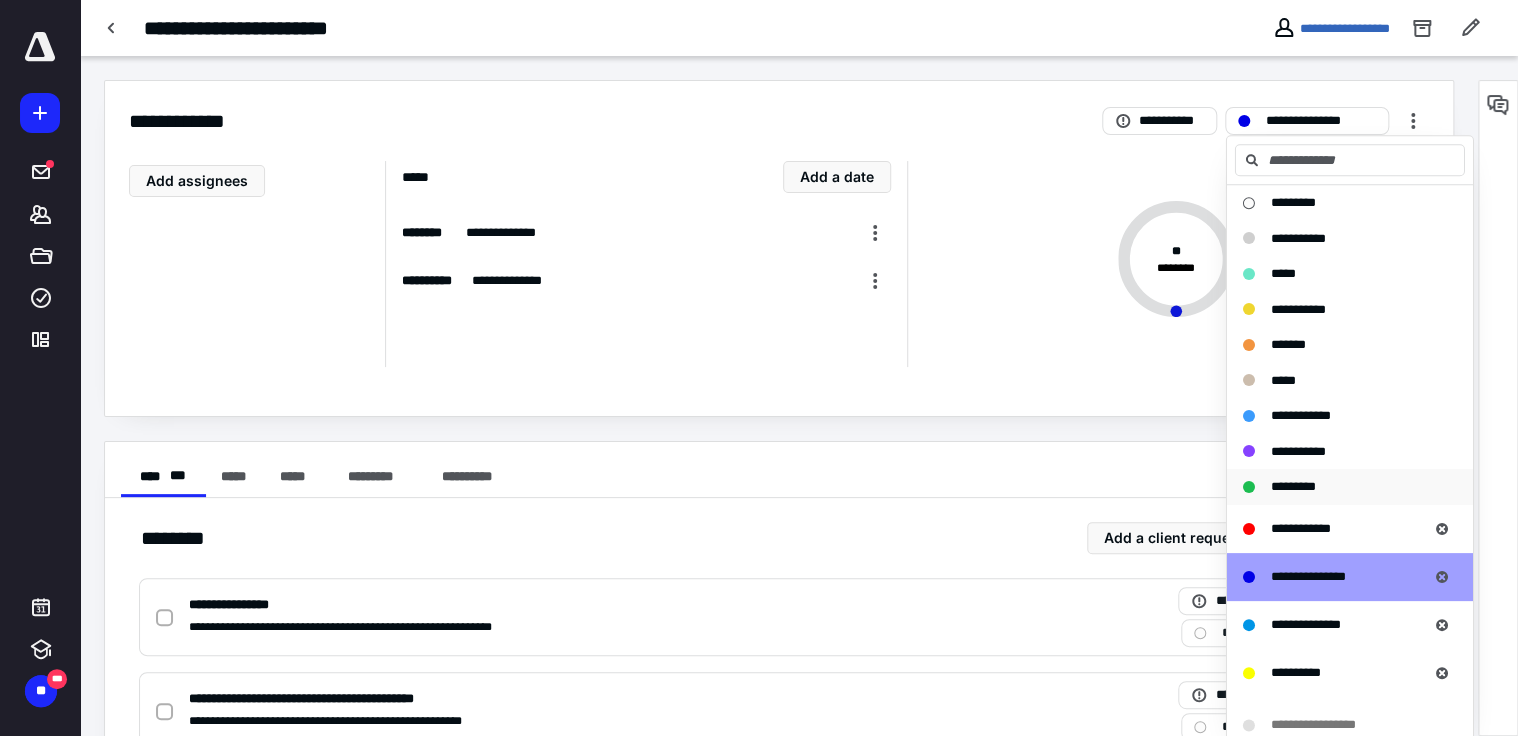 click on "*********" at bounding box center [1293, 486] 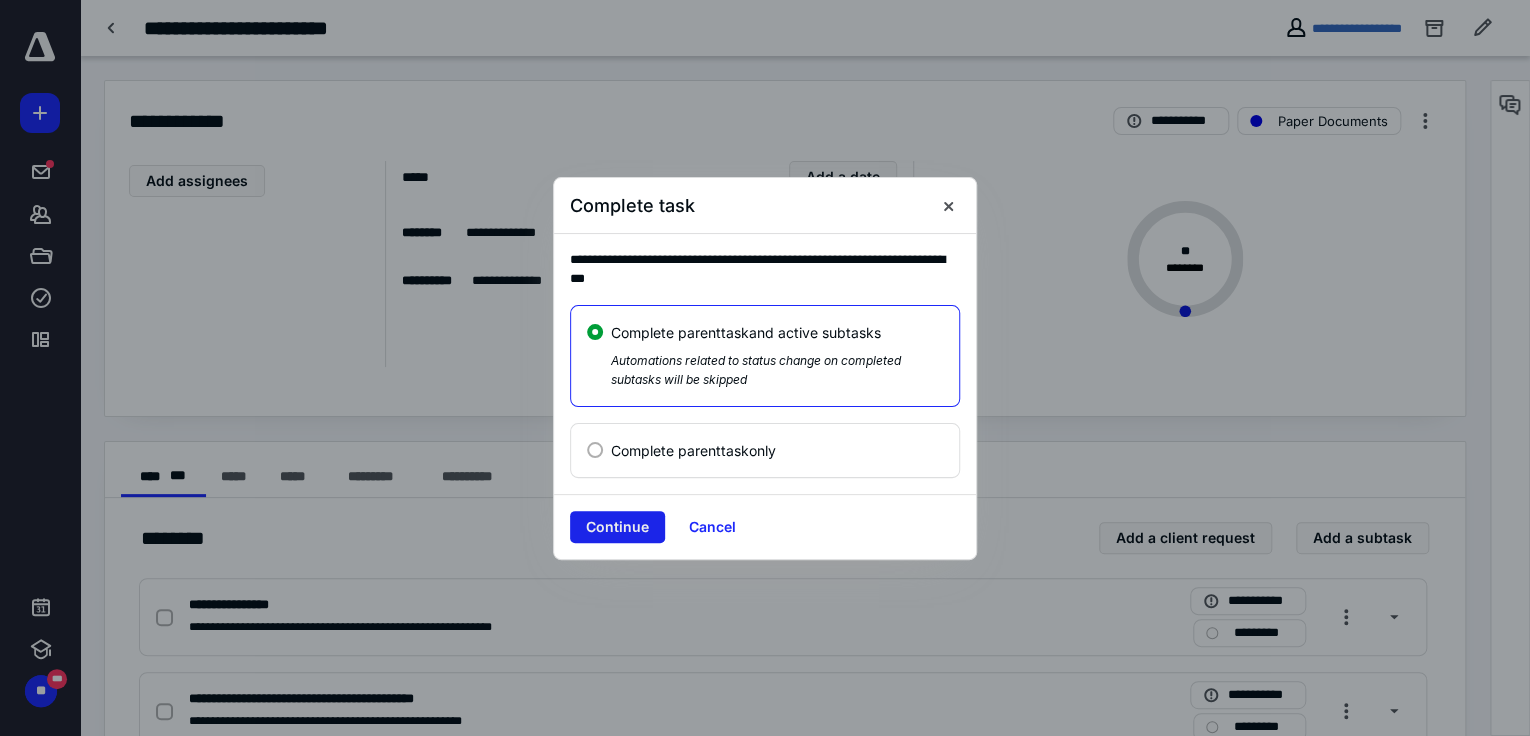 click on "Continue" at bounding box center [617, 527] 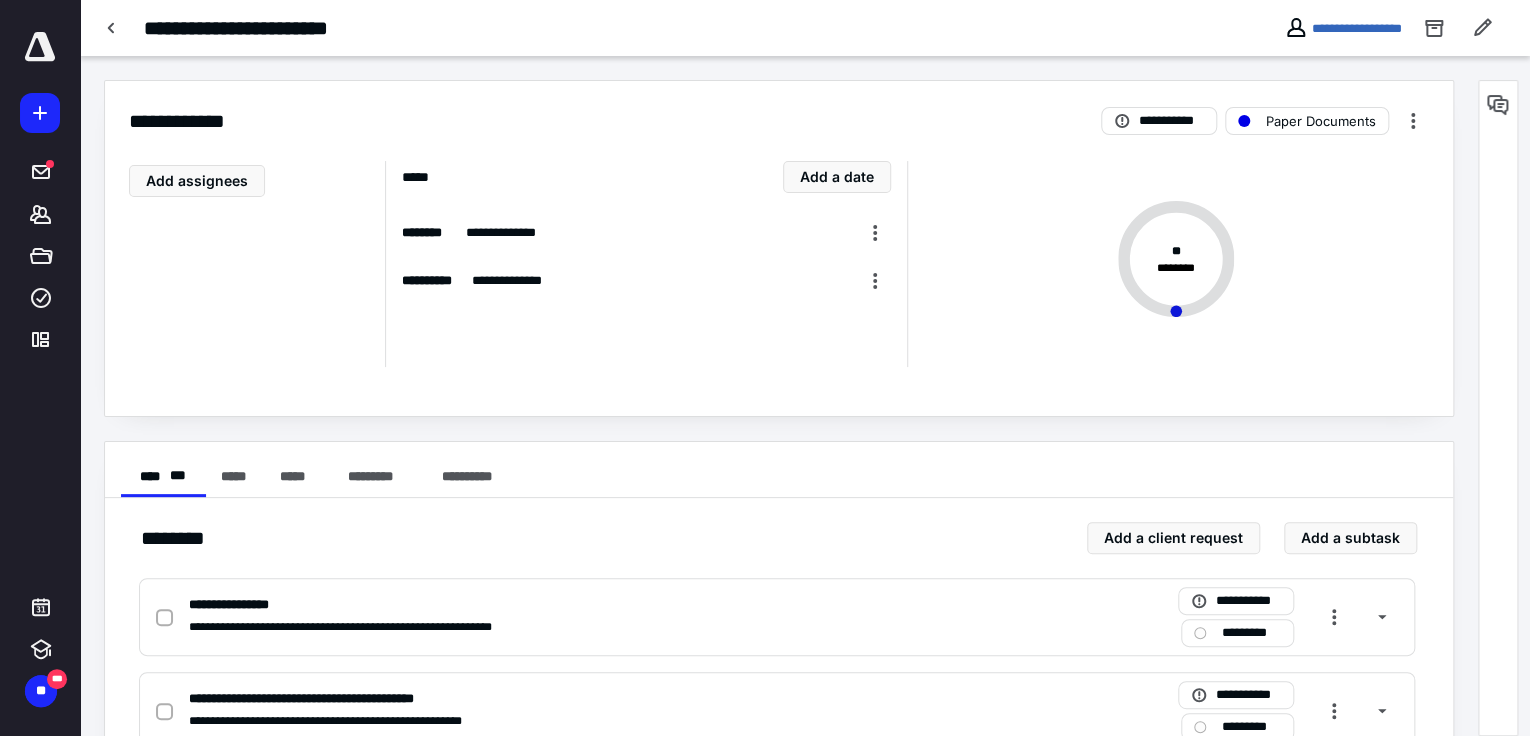 checkbox on "true" 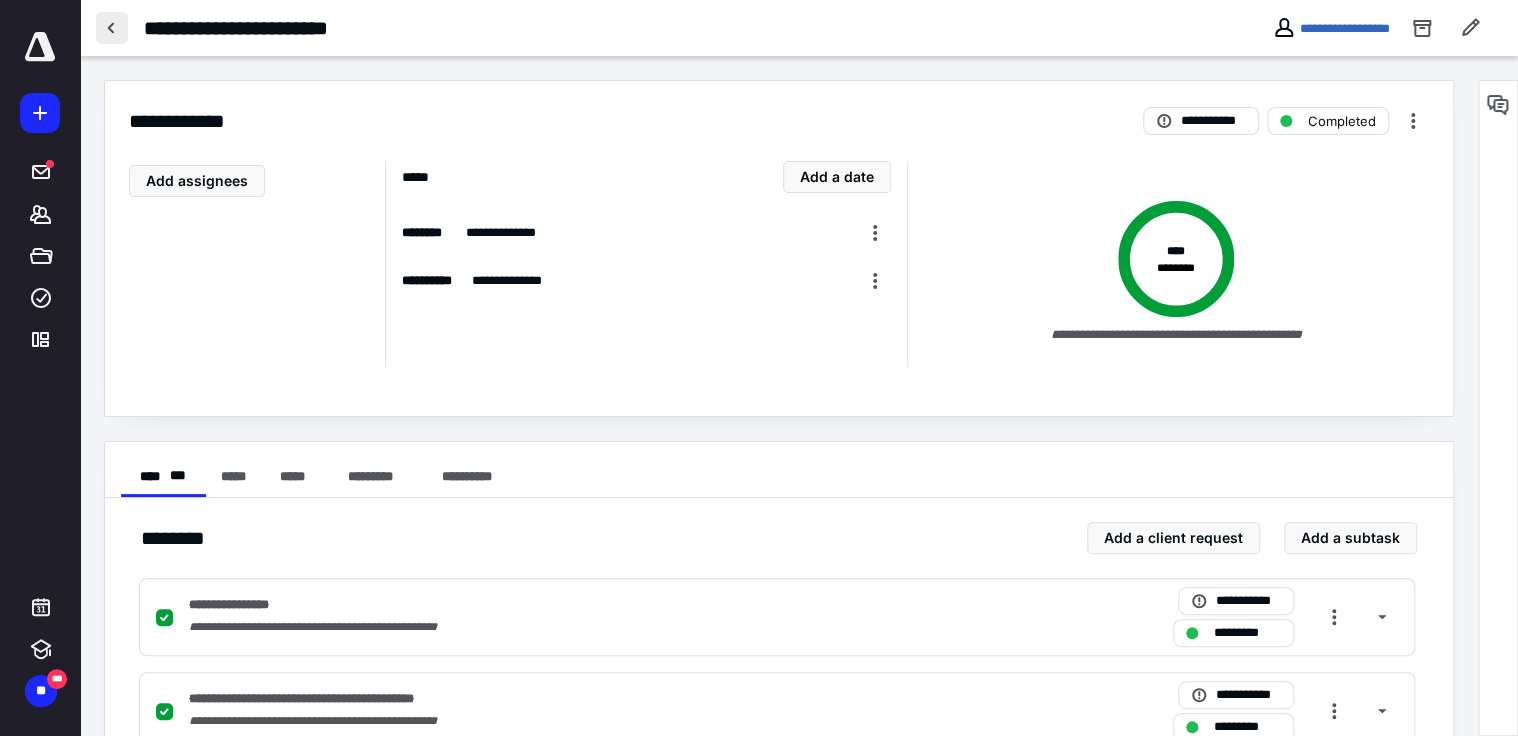 click at bounding box center [112, 28] 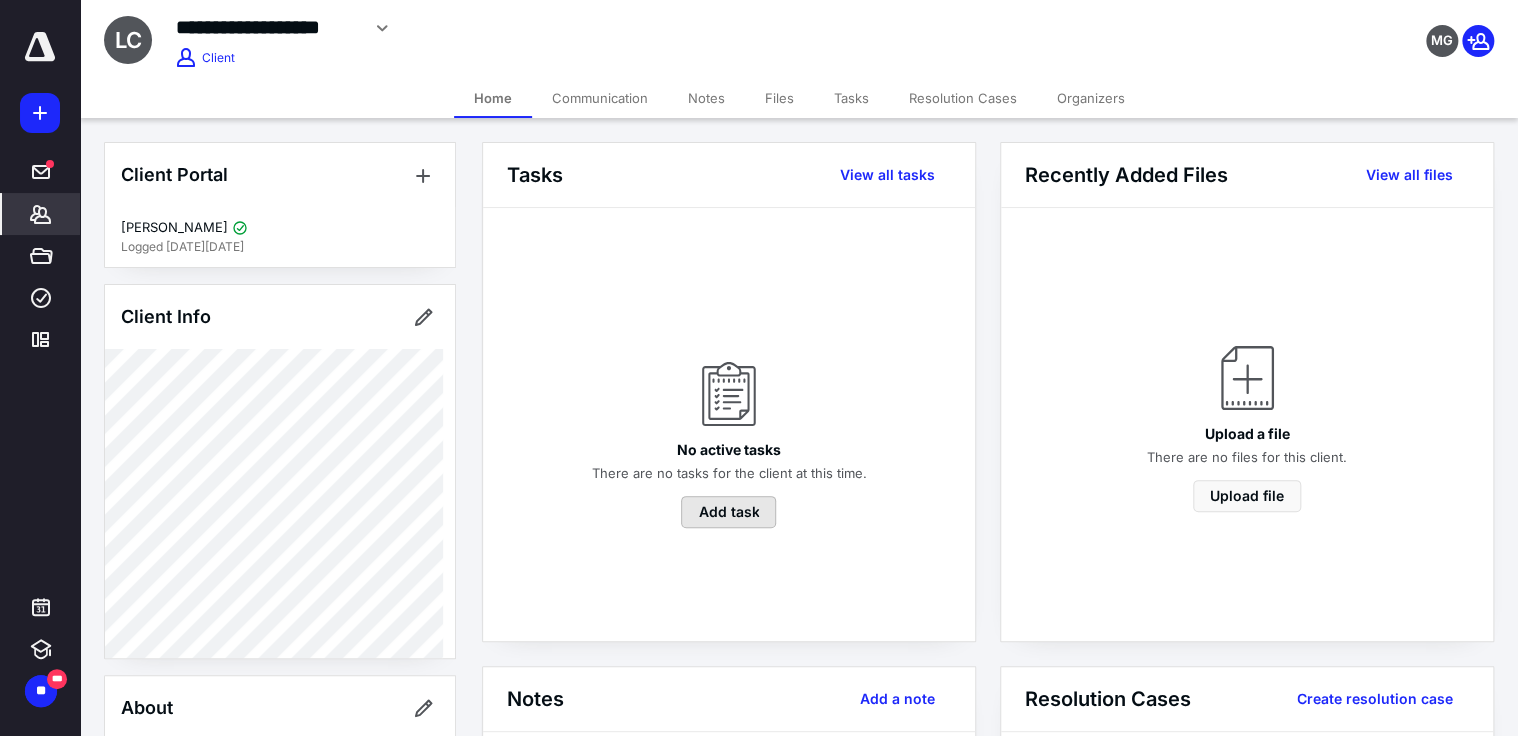 click on "Add task" at bounding box center [728, 512] 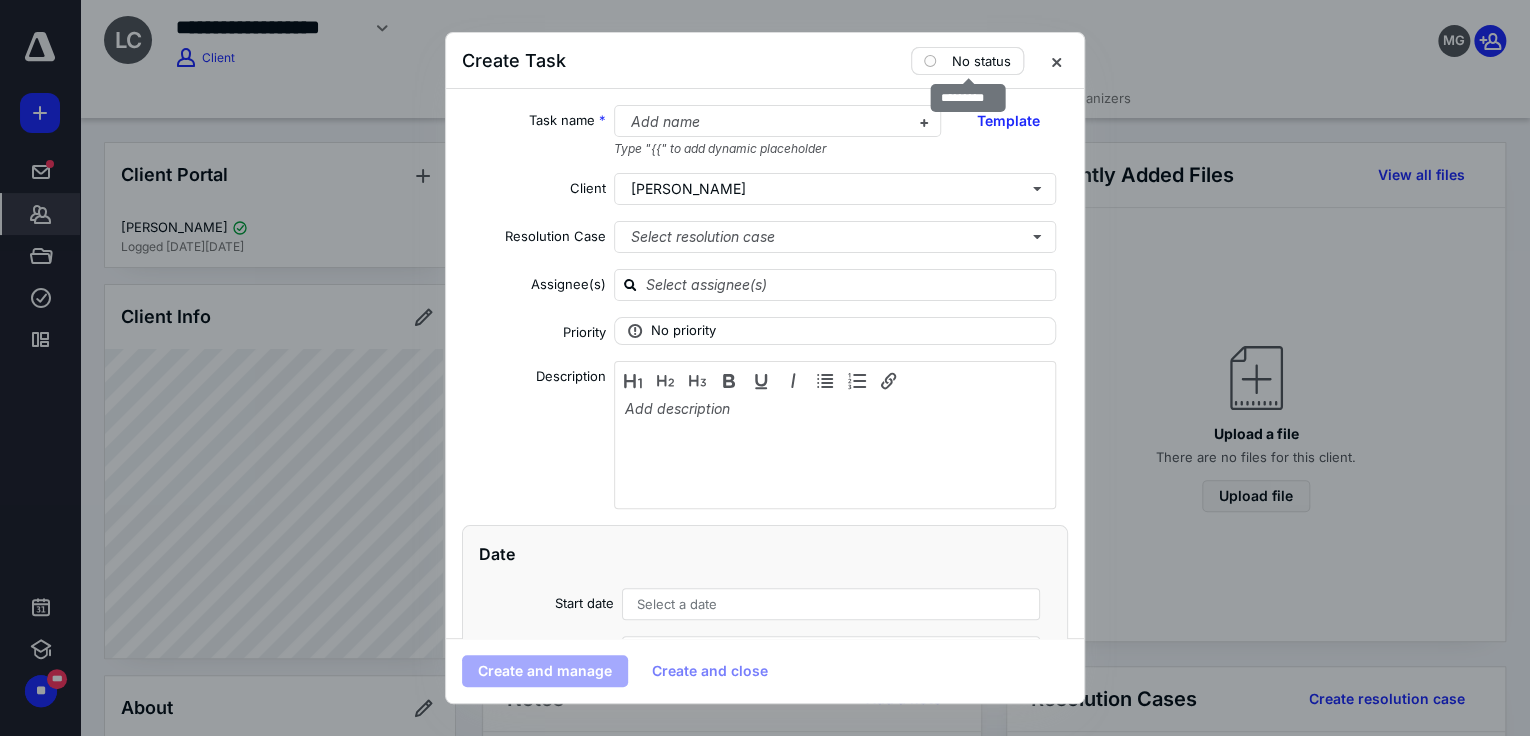 click on "No status" at bounding box center [981, 61] 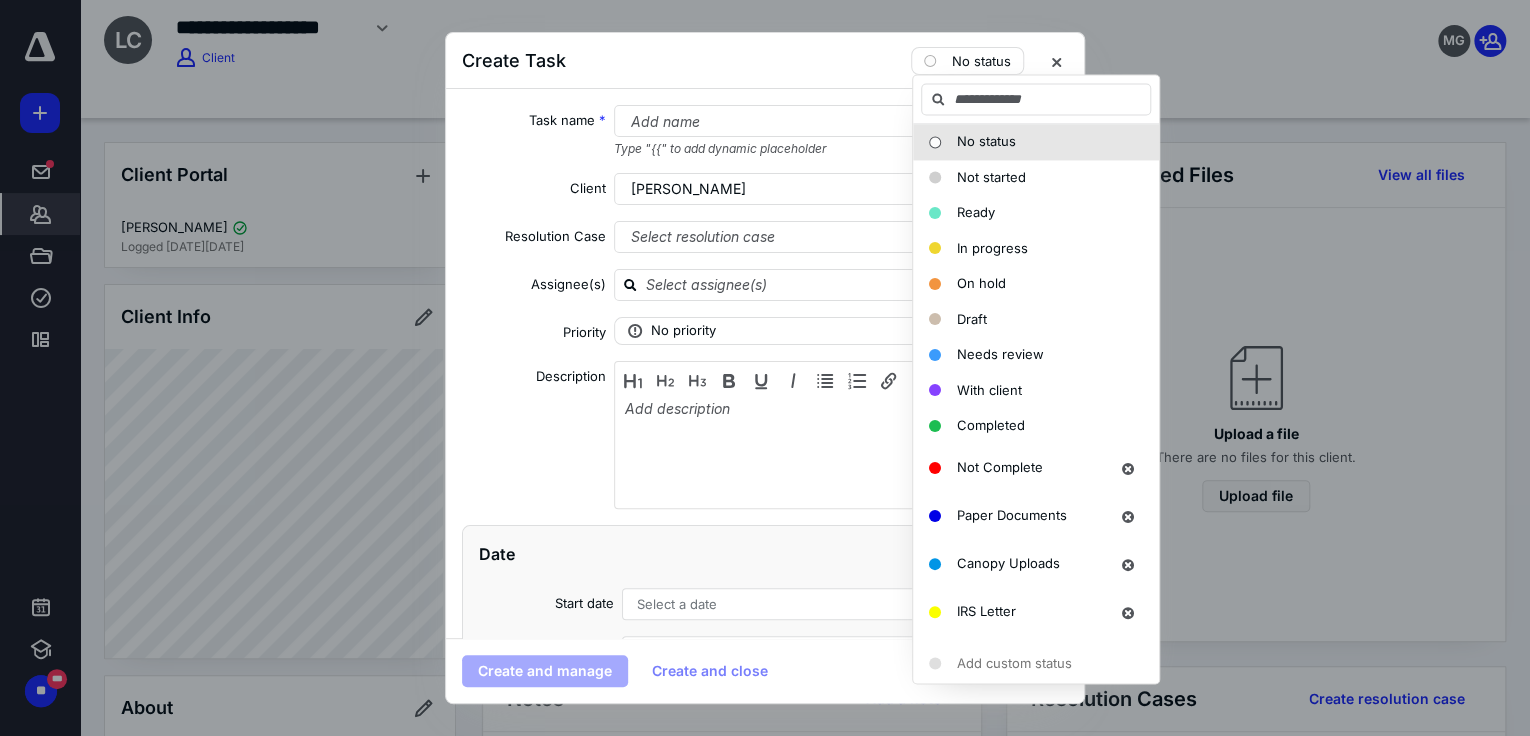 click on "Create Task No status" at bounding box center (765, 61) 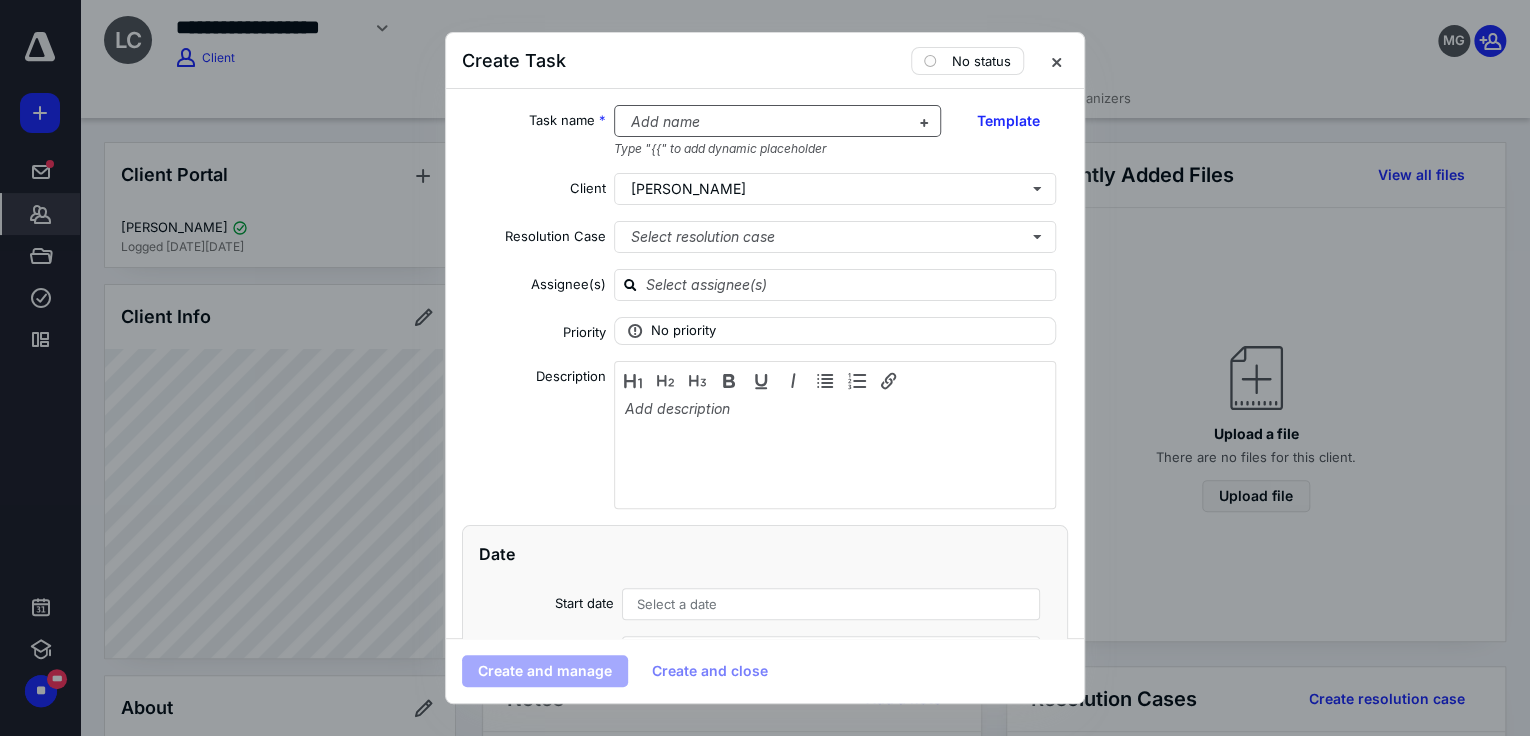 click at bounding box center (766, 122) 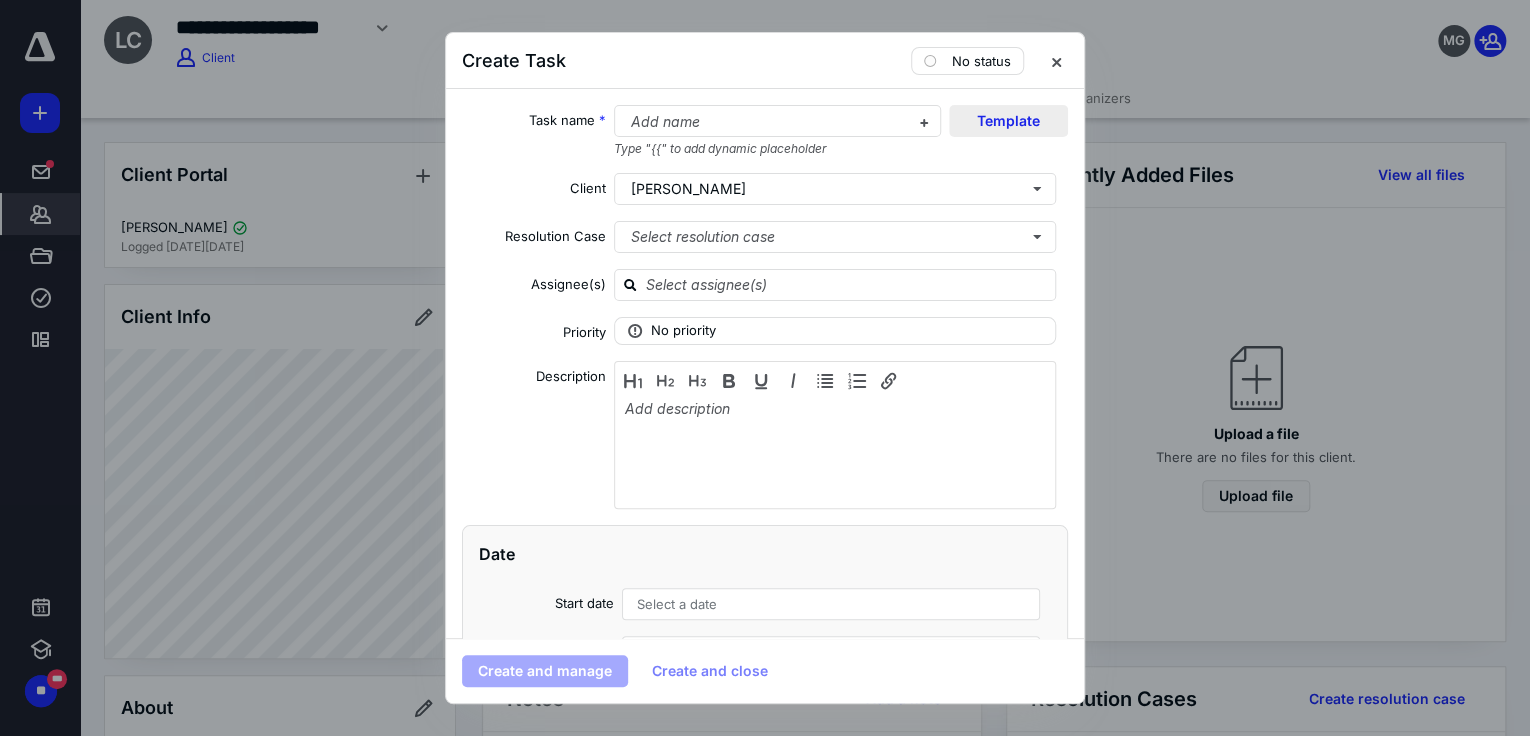 click on "Template" at bounding box center [1008, 121] 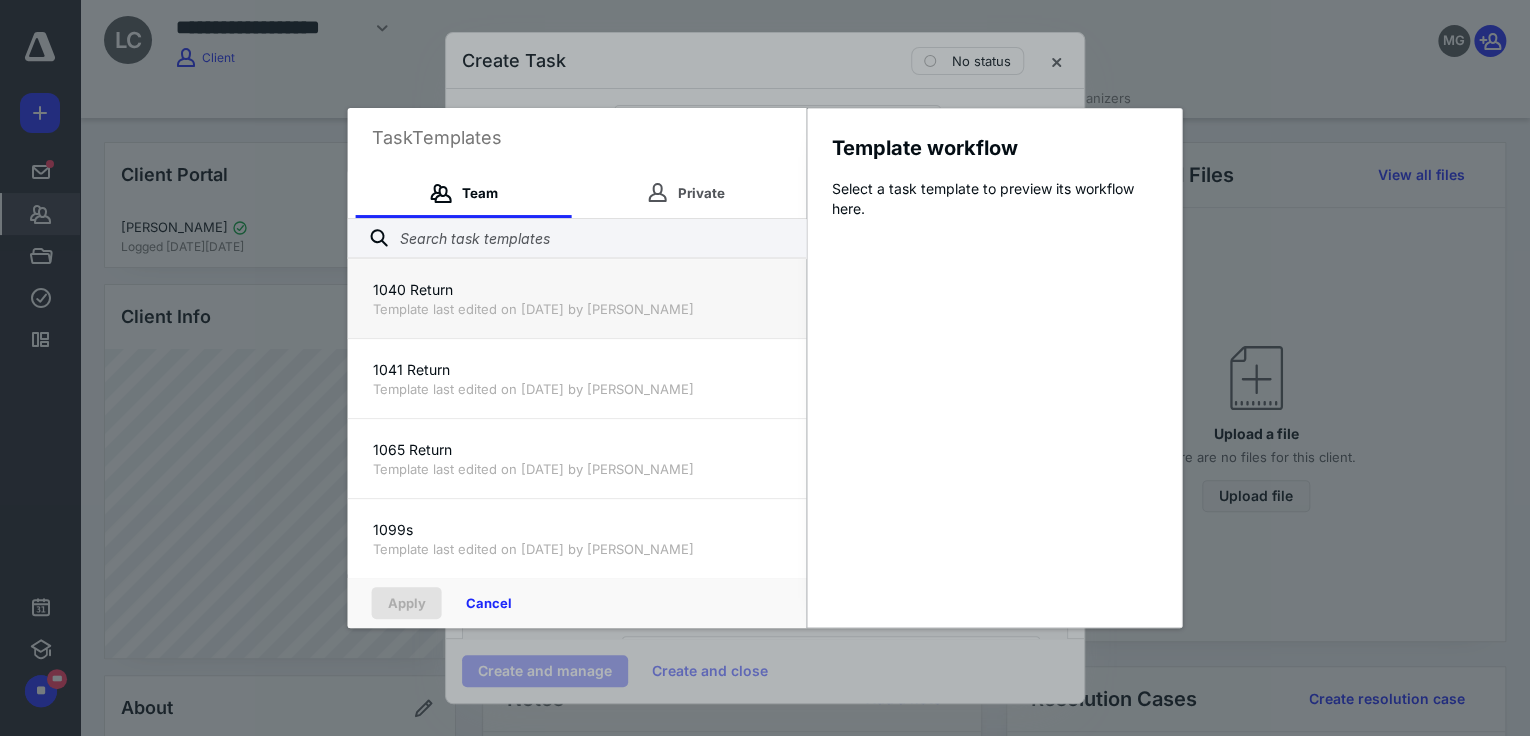 click on "Template last edited on 1/19/2022 by Alexandra Smoot" at bounding box center (577, 309) 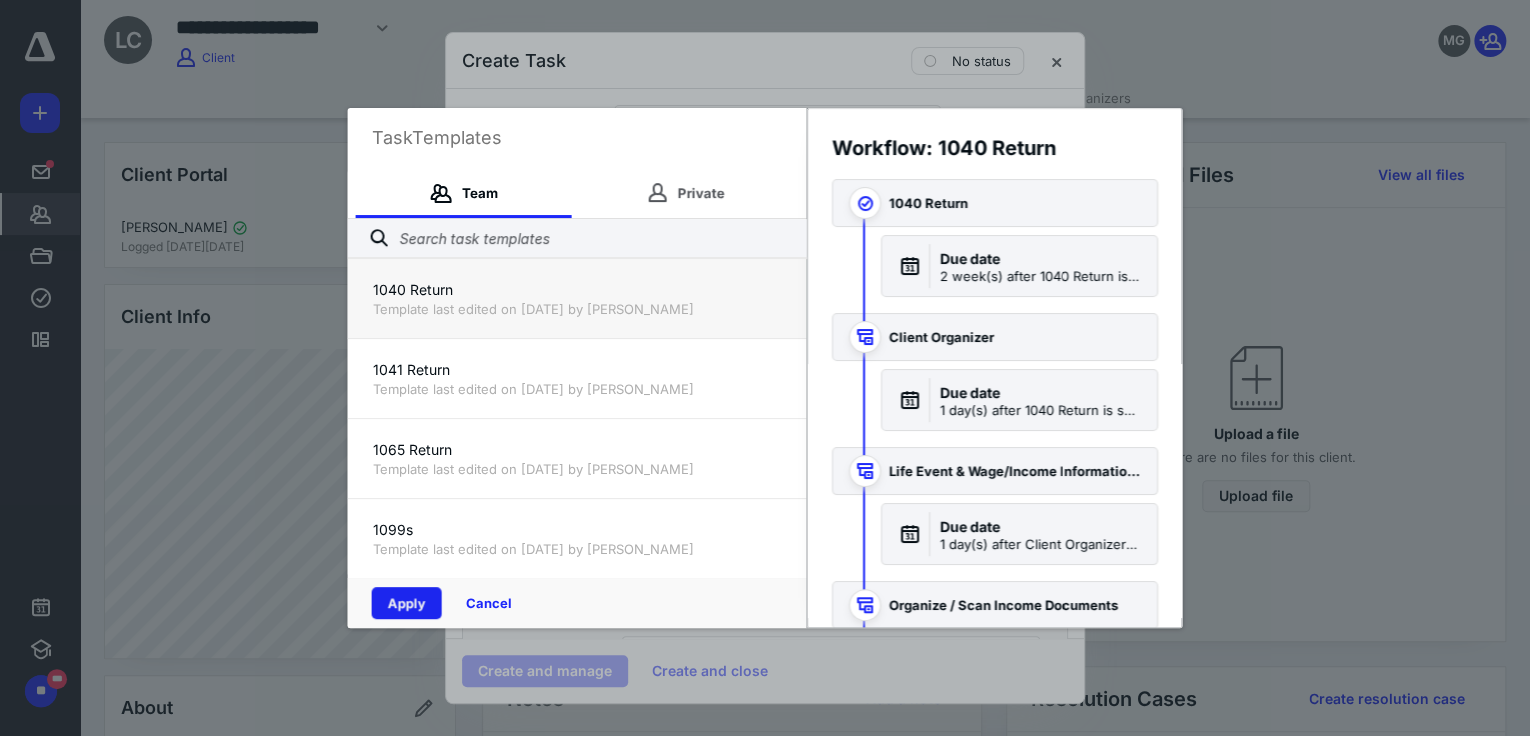click on "Apply" at bounding box center (407, 603) 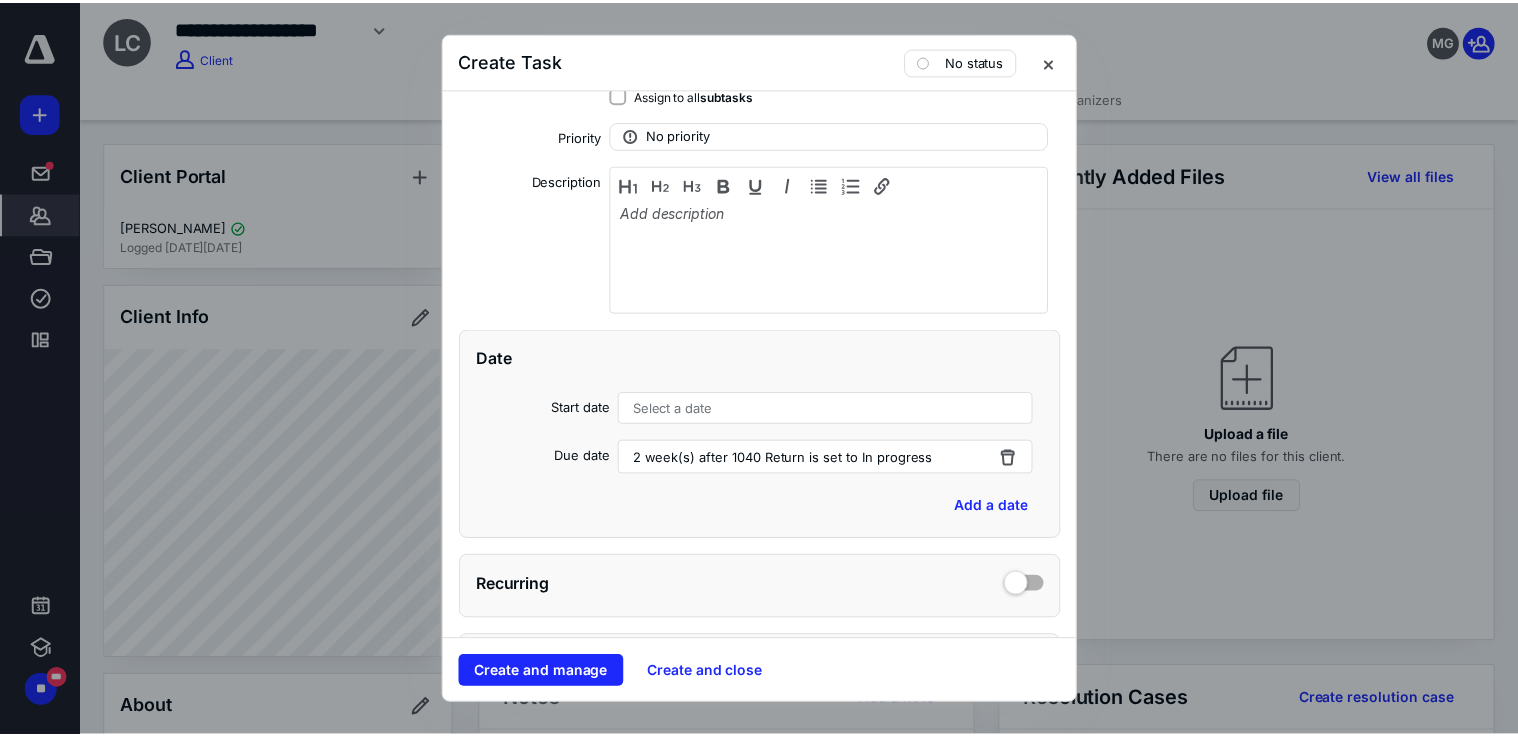 scroll, scrollTop: 240, scrollLeft: 0, axis: vertical 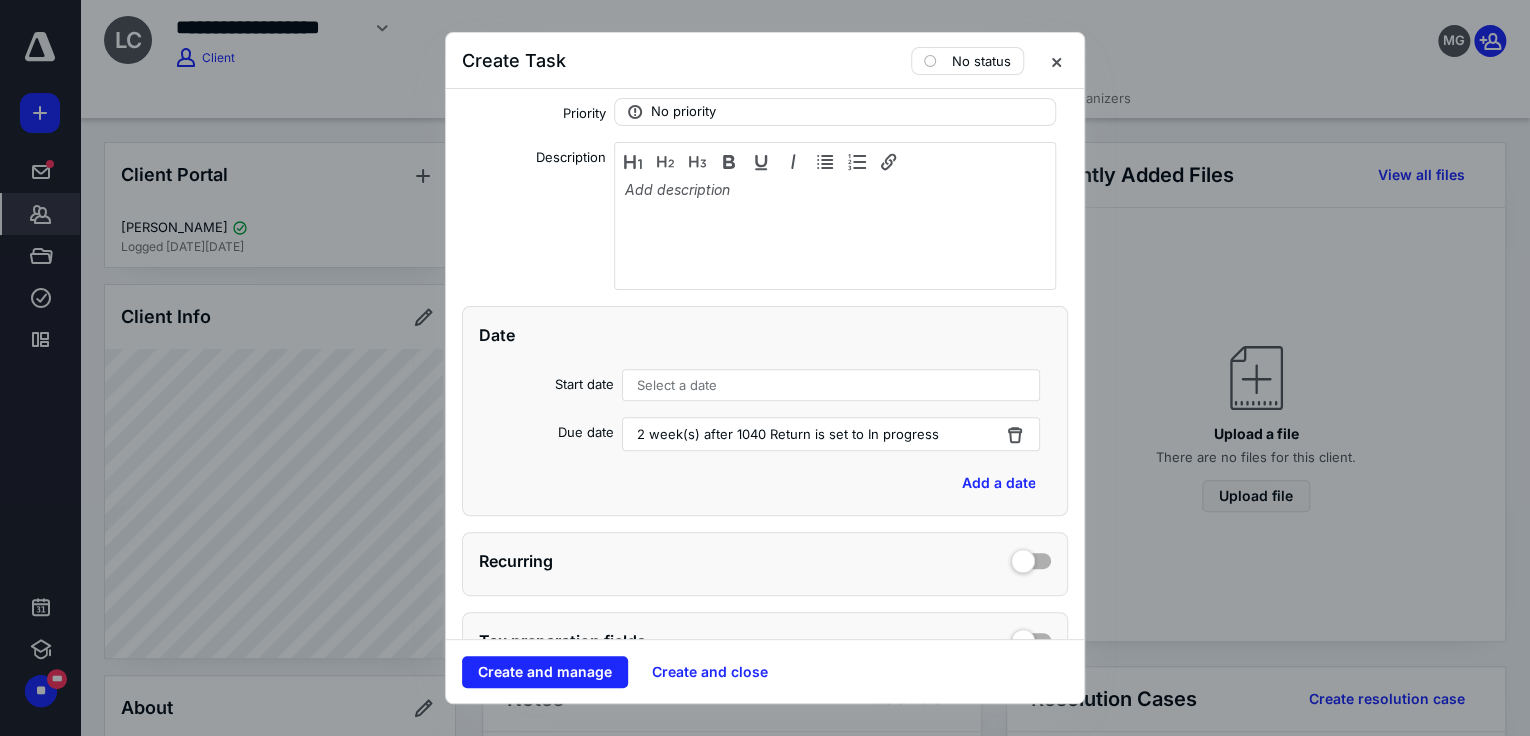 click on "Select a date" at bounding box center [677, 385] 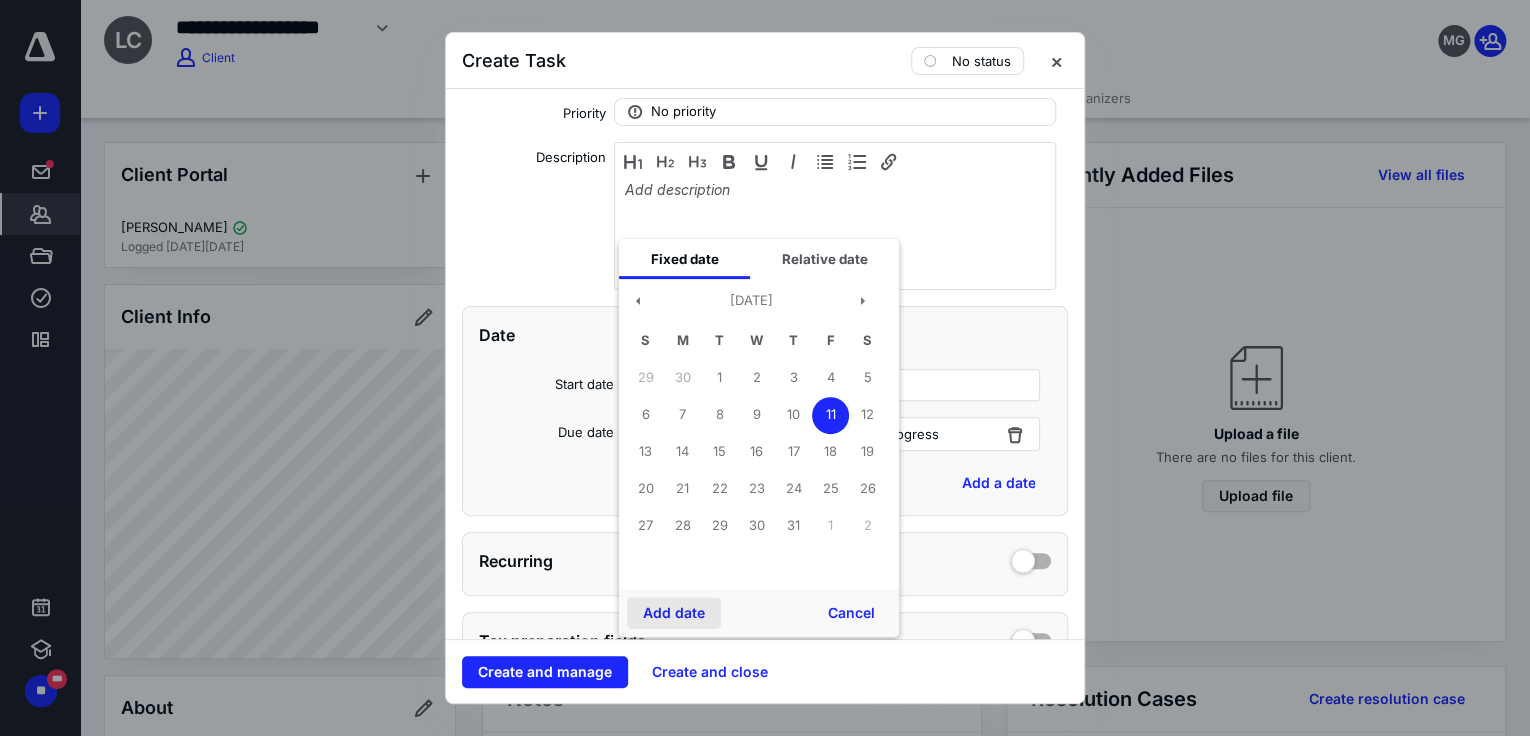 click on "Add date" at bounding box center (674, 613) 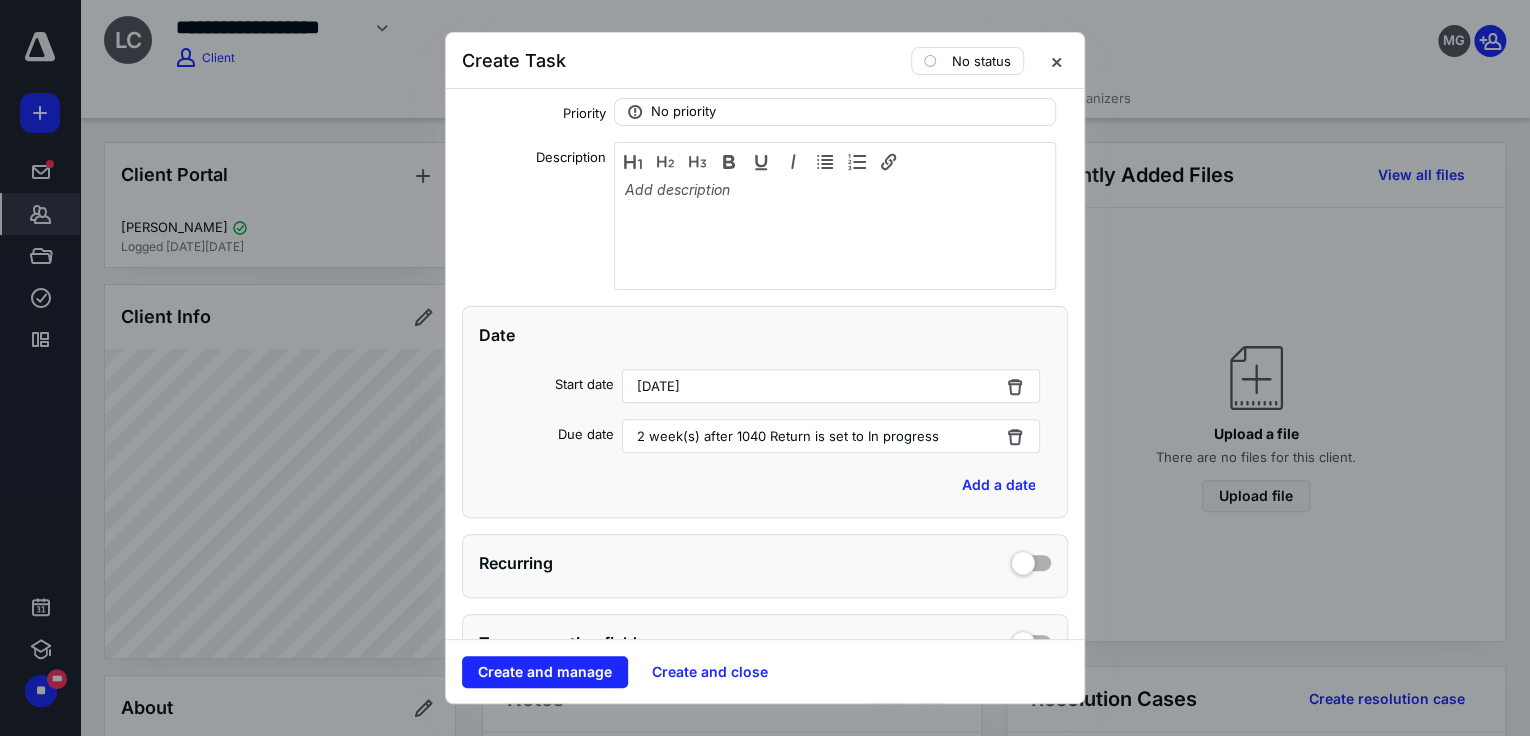 click on "2 week(s) after  1040 Return is set to In progress" at bounding box center (788, 436) 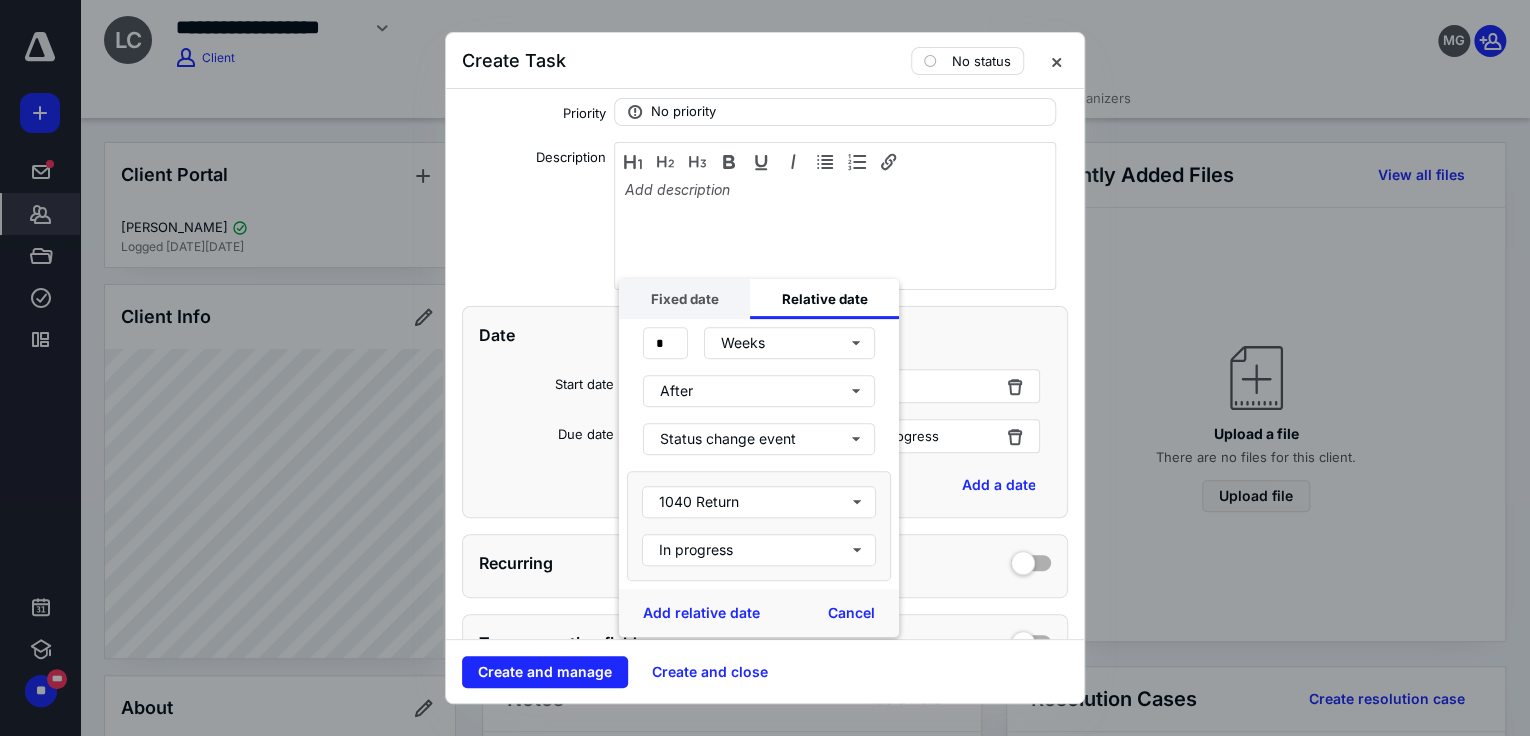 click on "Fixed date" at bounding box center (684, 299) 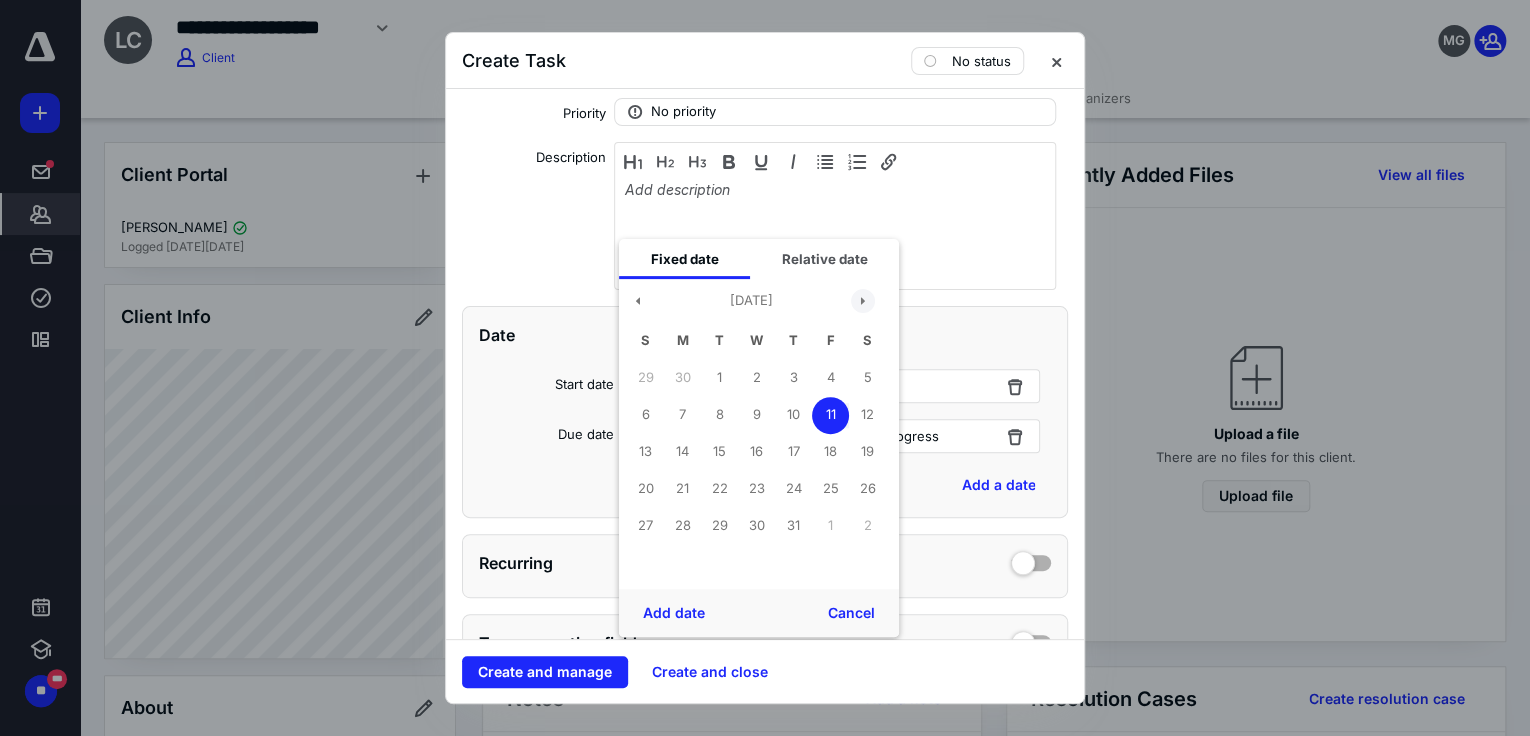 click at bounding box center [863, 301] 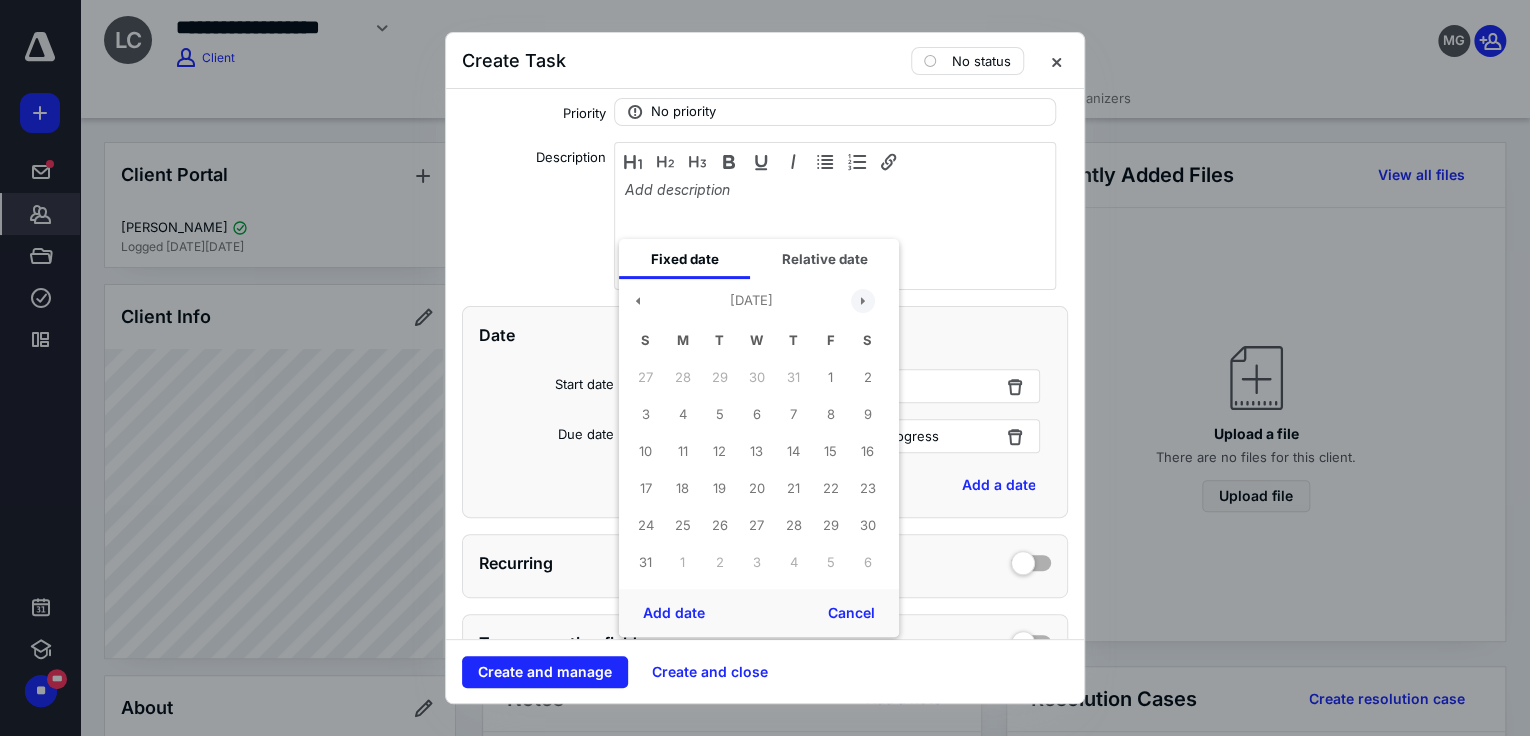 click at bounding box center [863, 301] 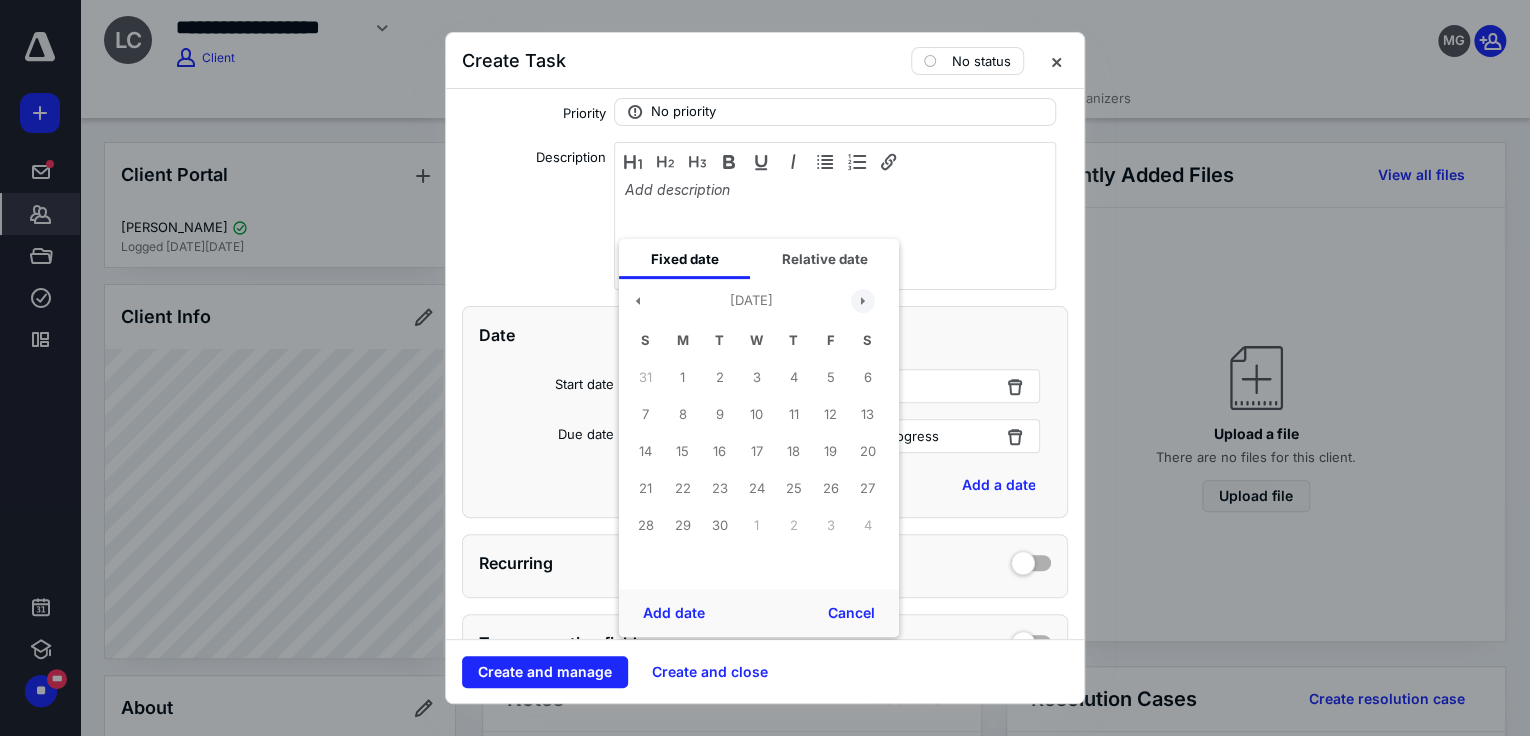 click at bounding box center [863, 301] 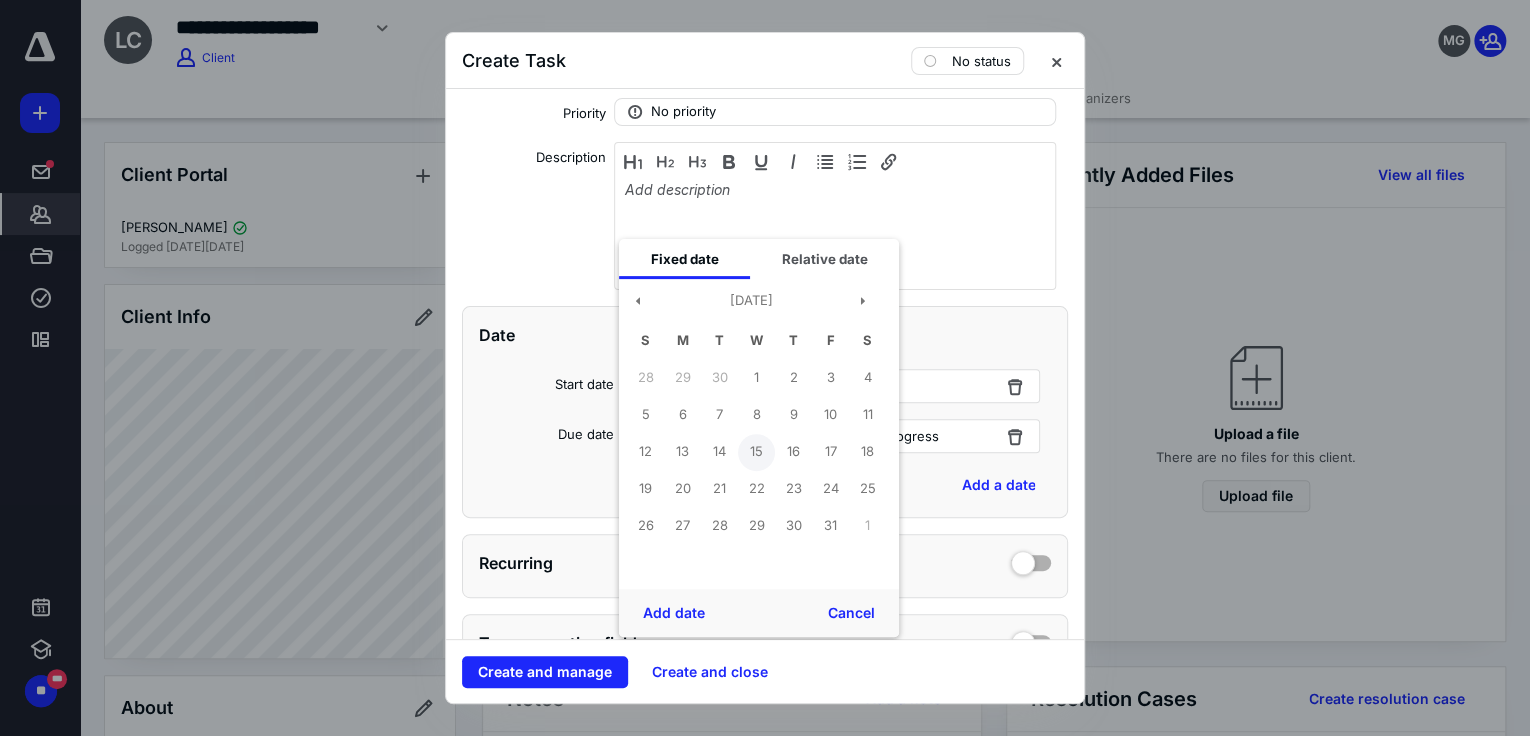 click on "15" at bounding box center [756, 452] 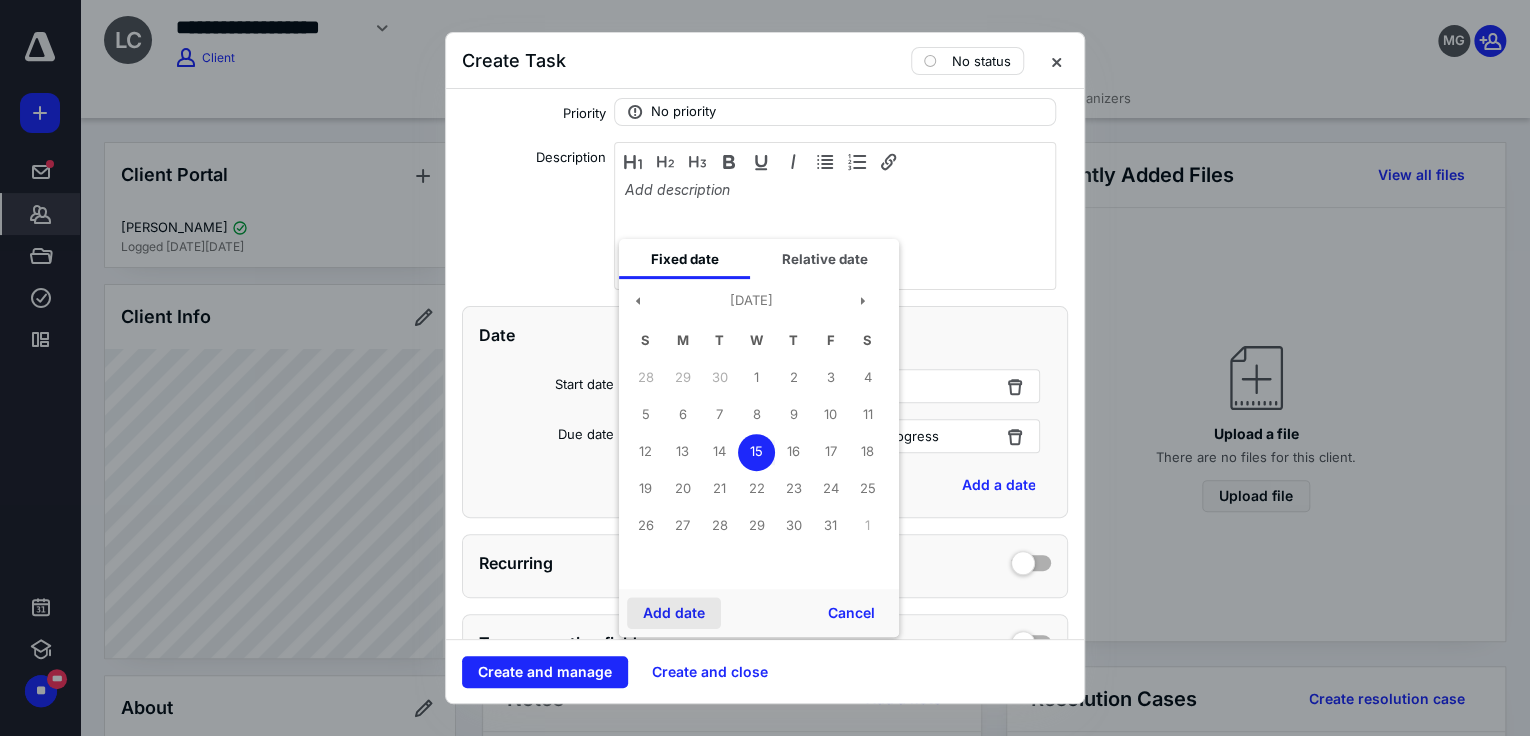 click on "Add date" at bounding box center [674, 613] 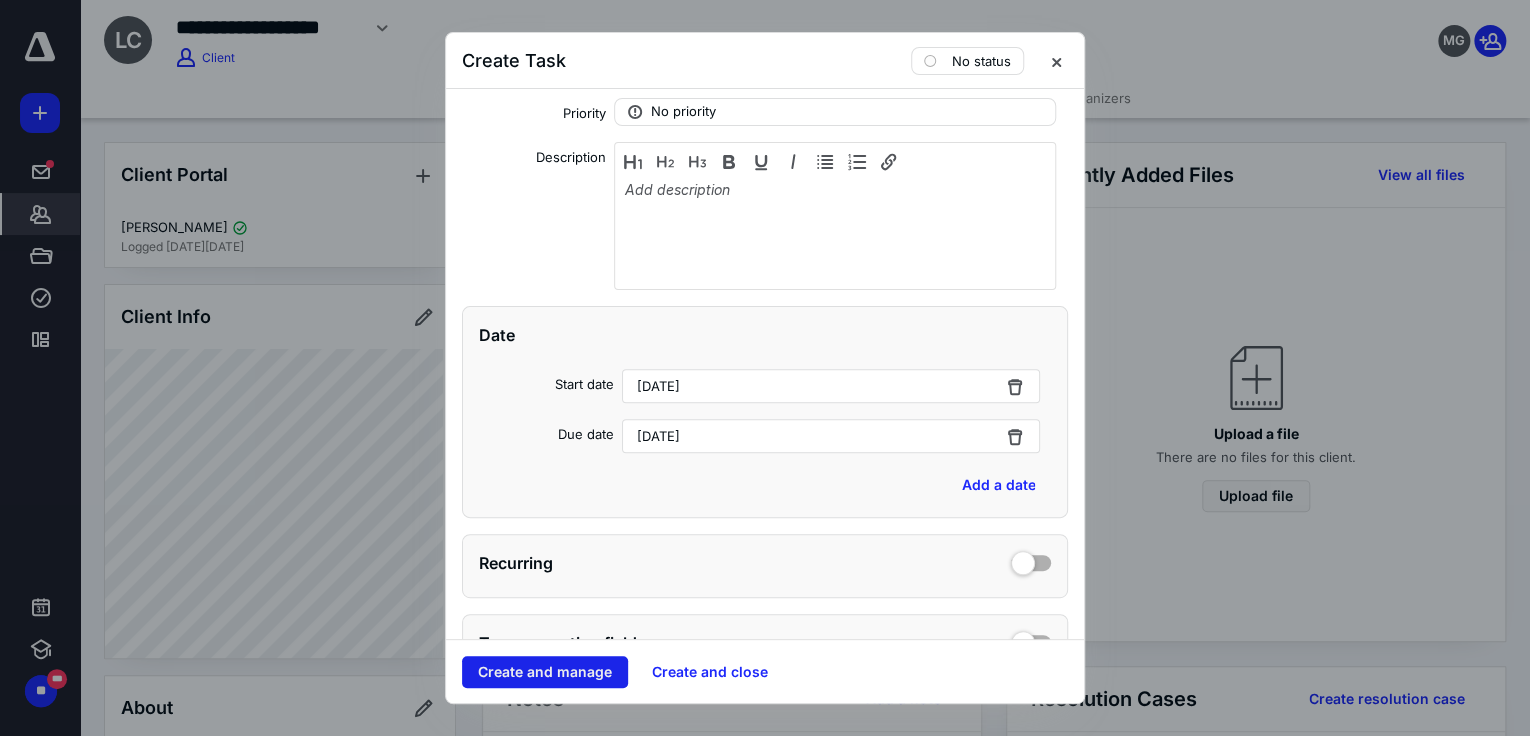 drag, startPoint x: 556, startPoint y: 674, endPoint x: 614, endPoint y: 566, distance: 122.588745 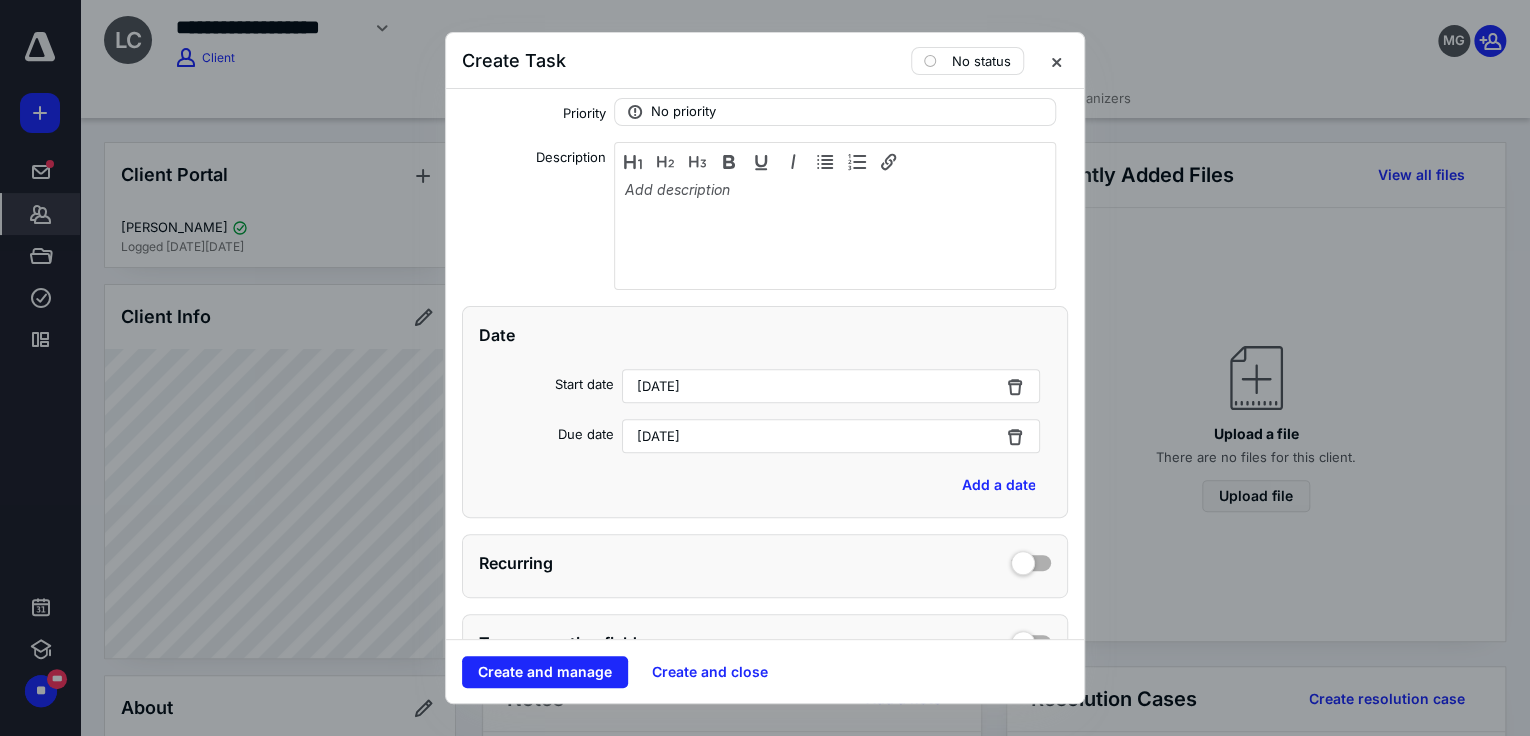 click on "Create and manage" at bounding box center [545, 672] 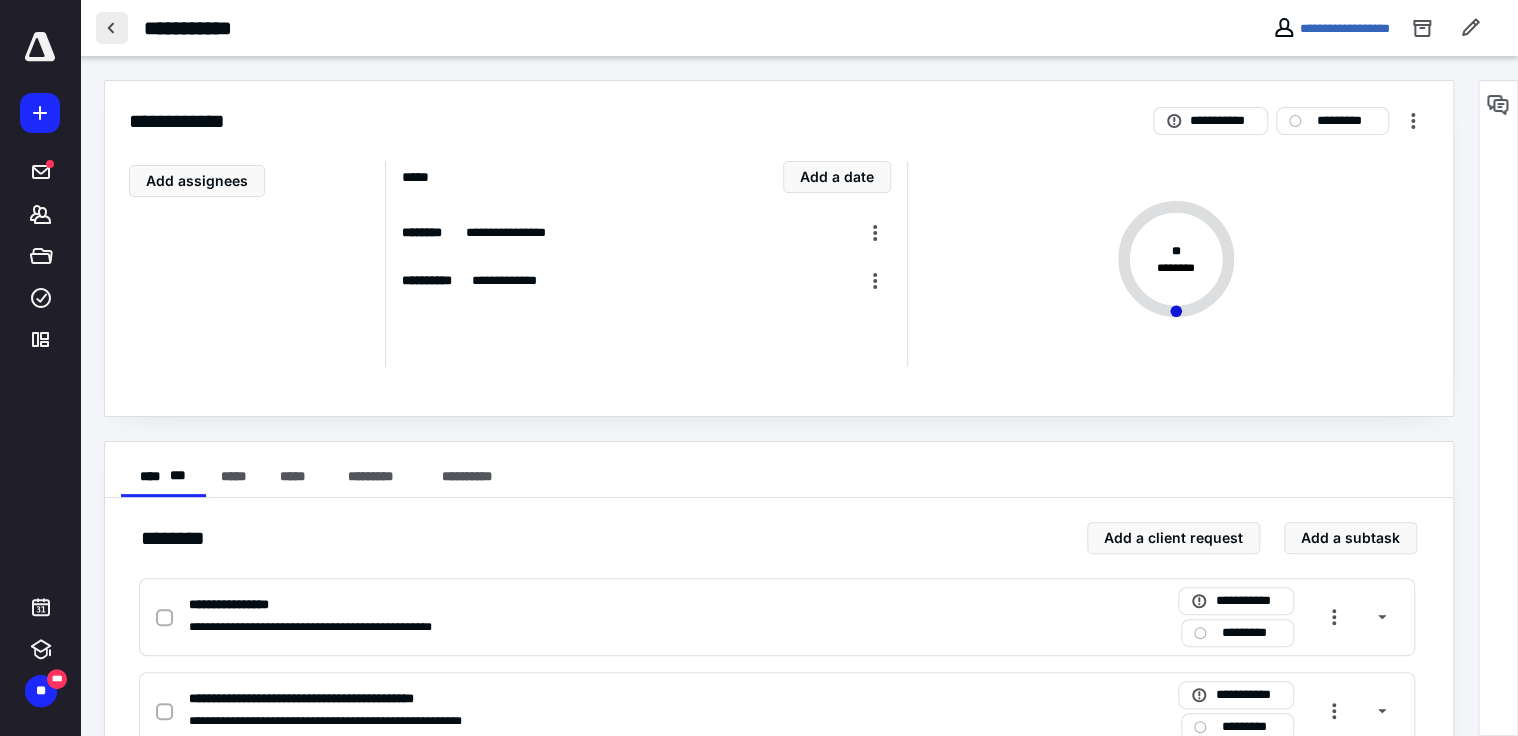 click at bounding box center [112, 28] 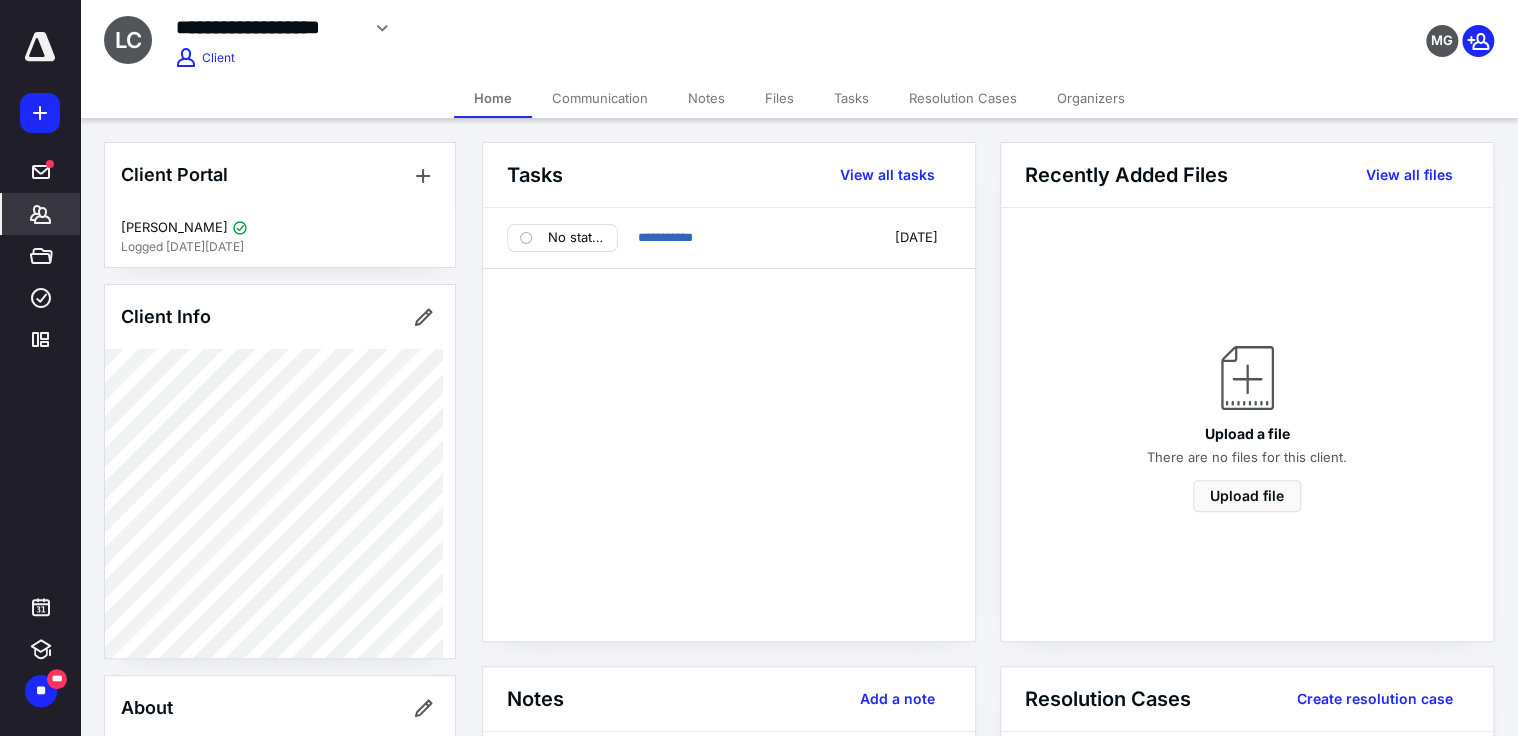 click 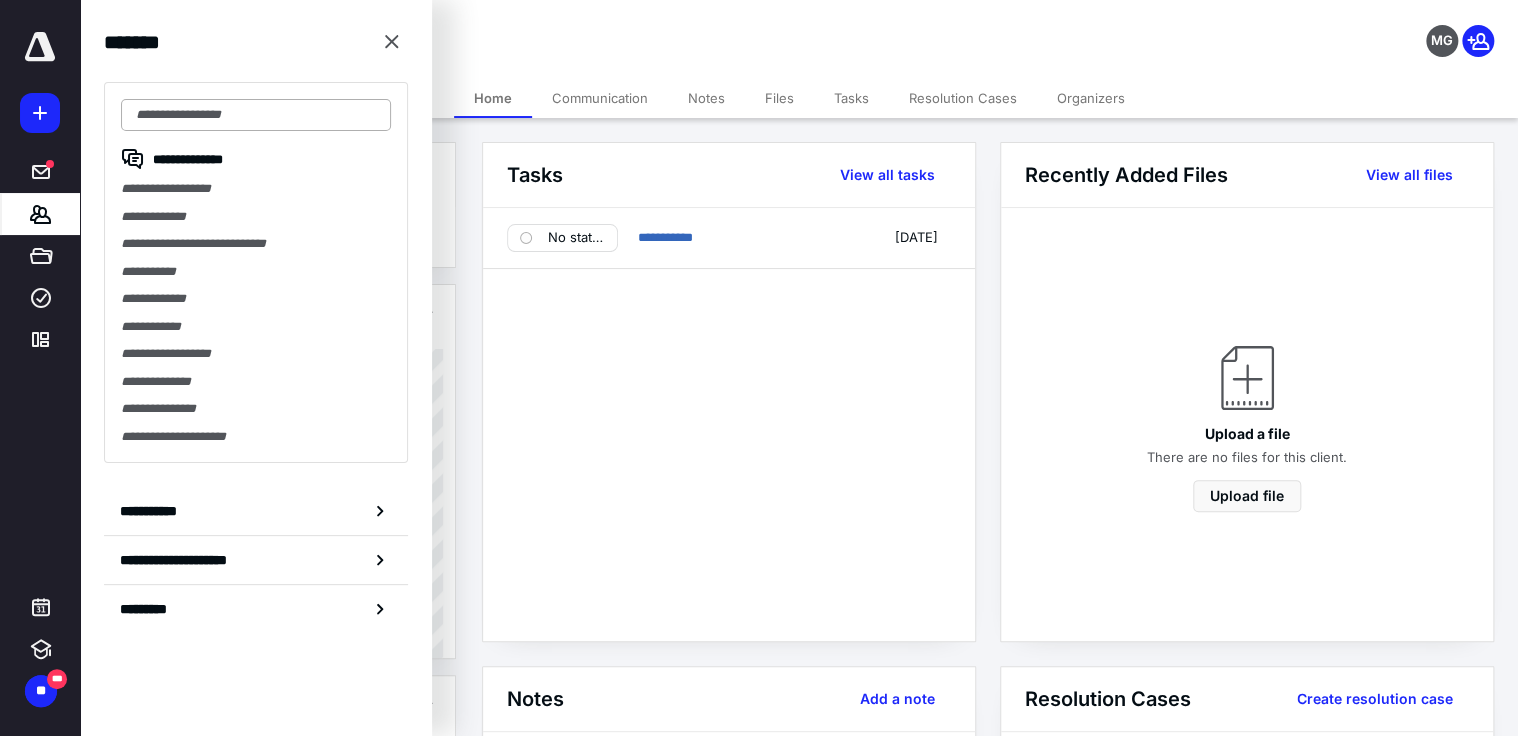 click at bounding box center [256, 115] 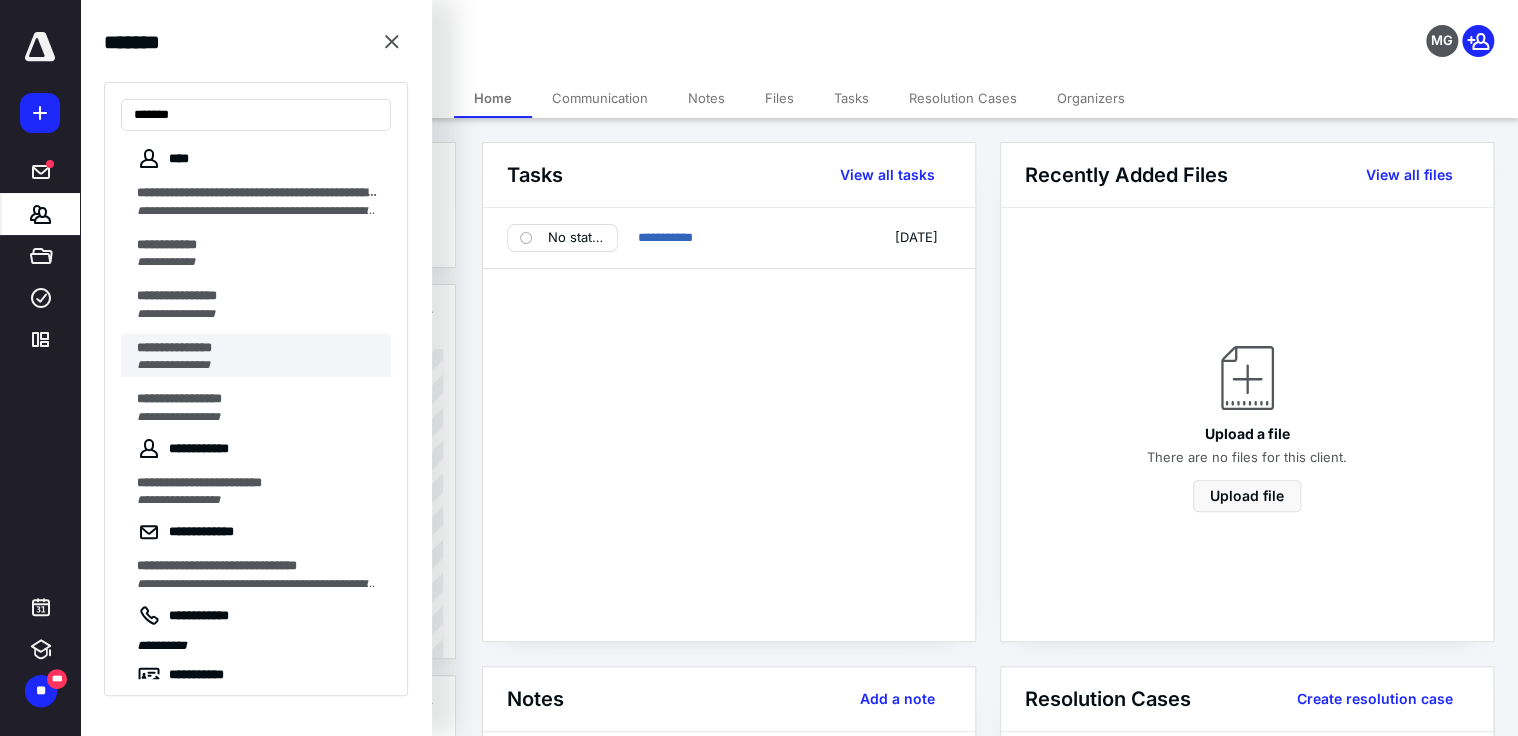 type on "******" 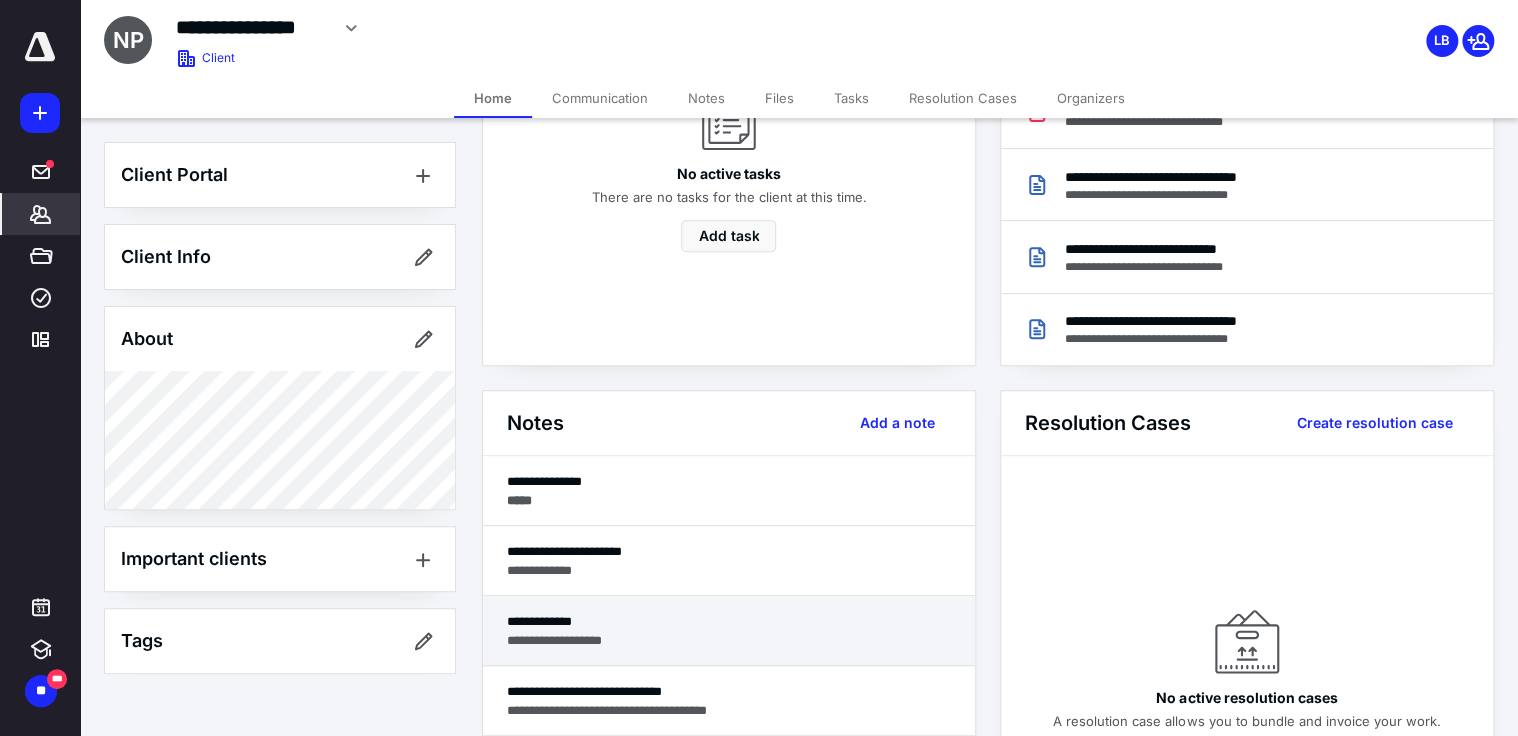 scroll, scrollTop: 320, scrollLeft: 0, axis: vertical 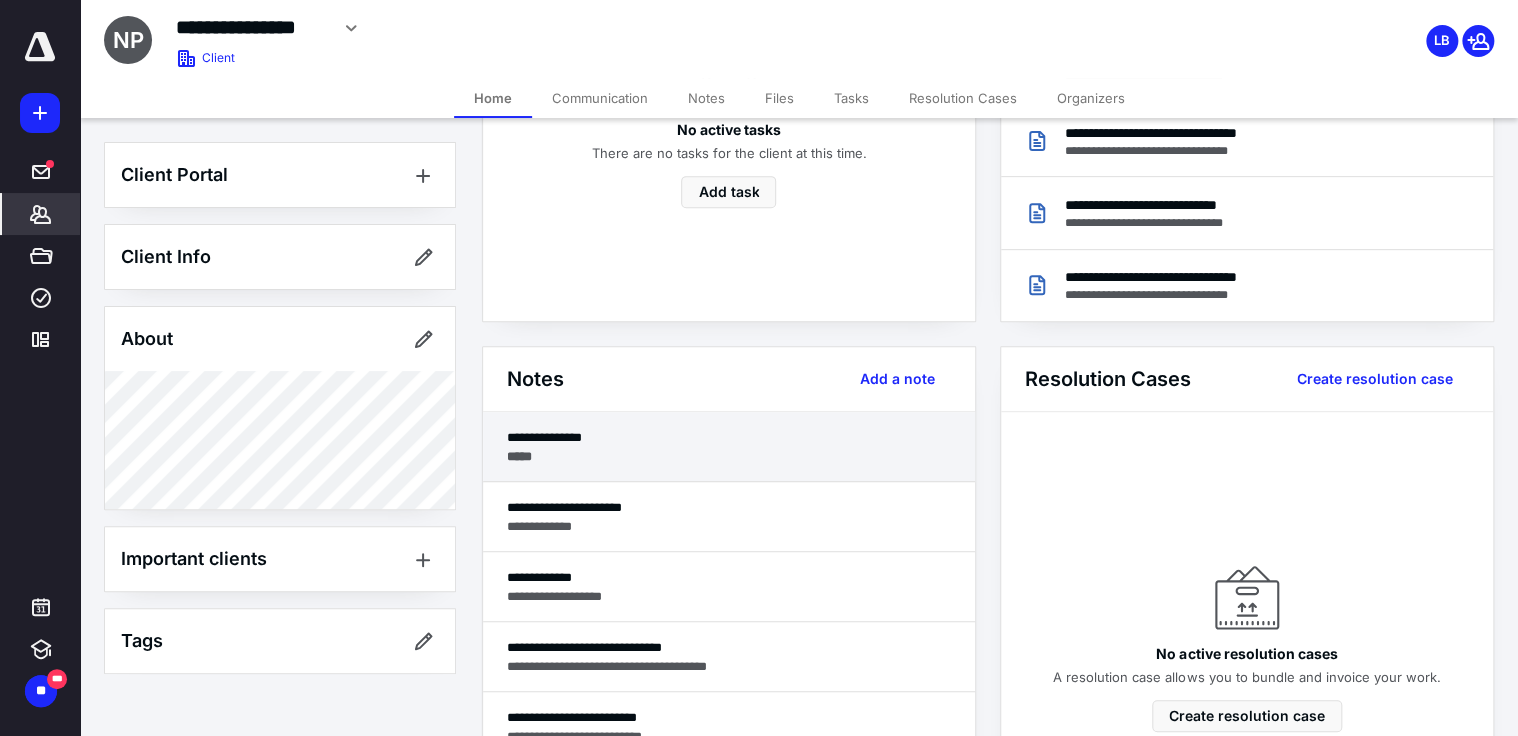 click on "*****" at bounding box center (729, 456) 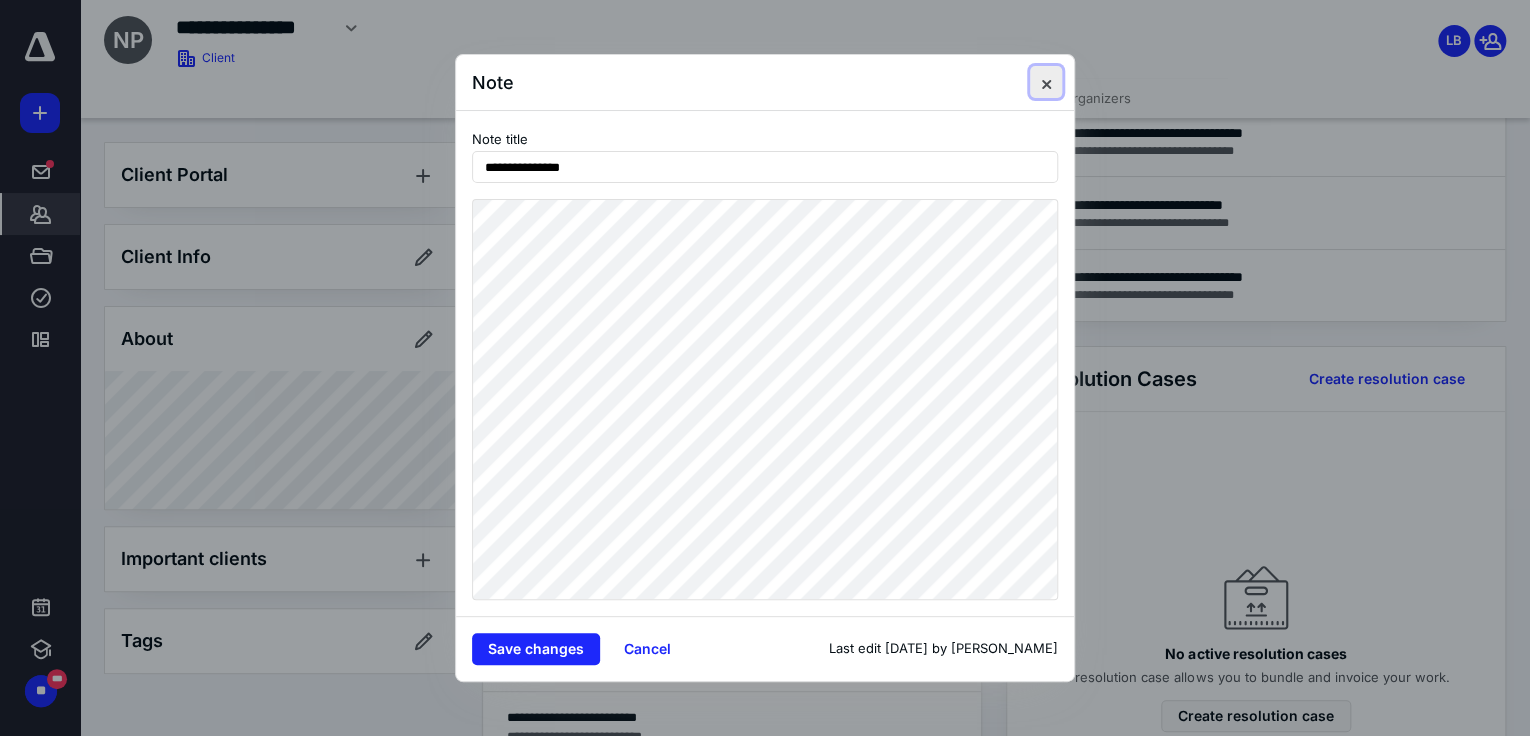 click at bounding box center [1046, 82] 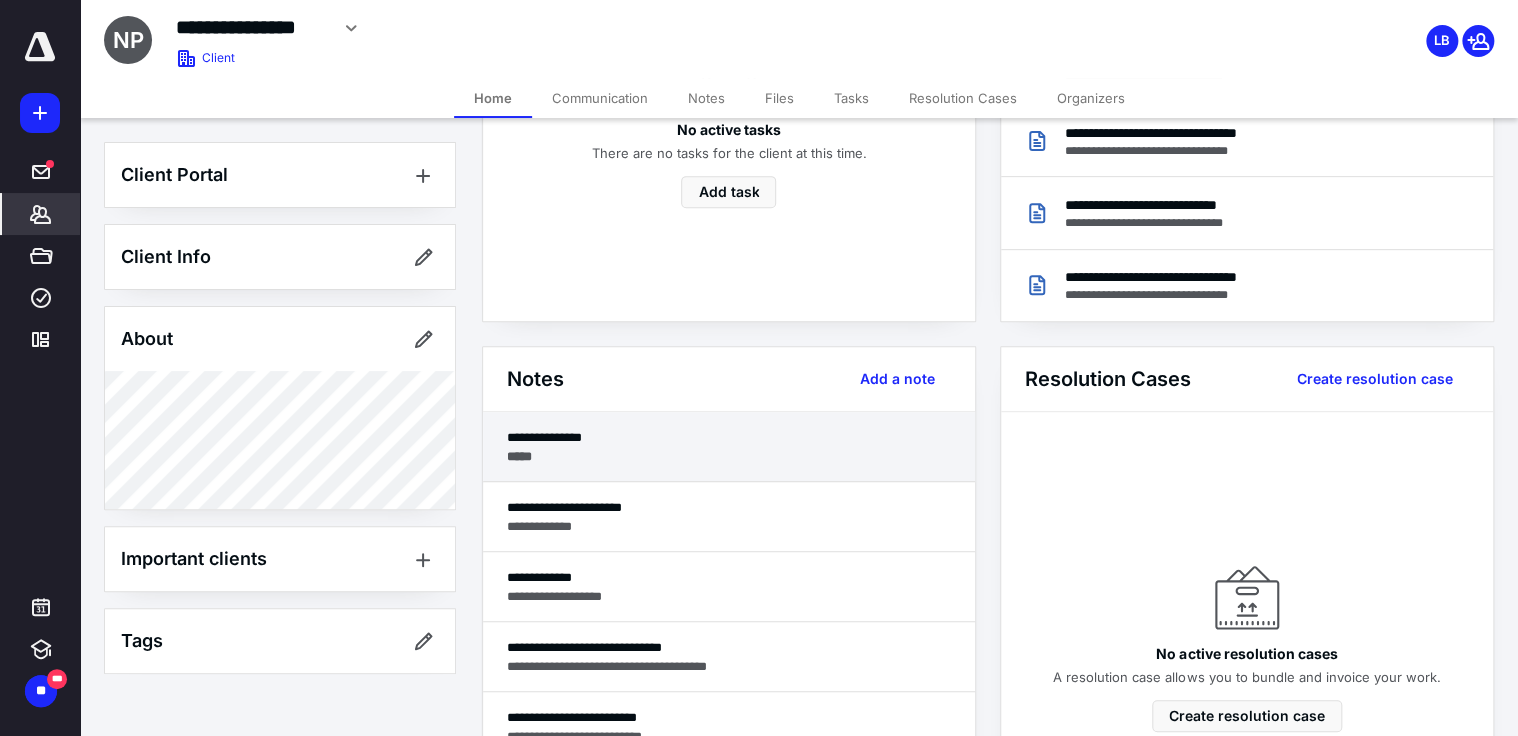 click on "**********" at bounding box center (729, 437) 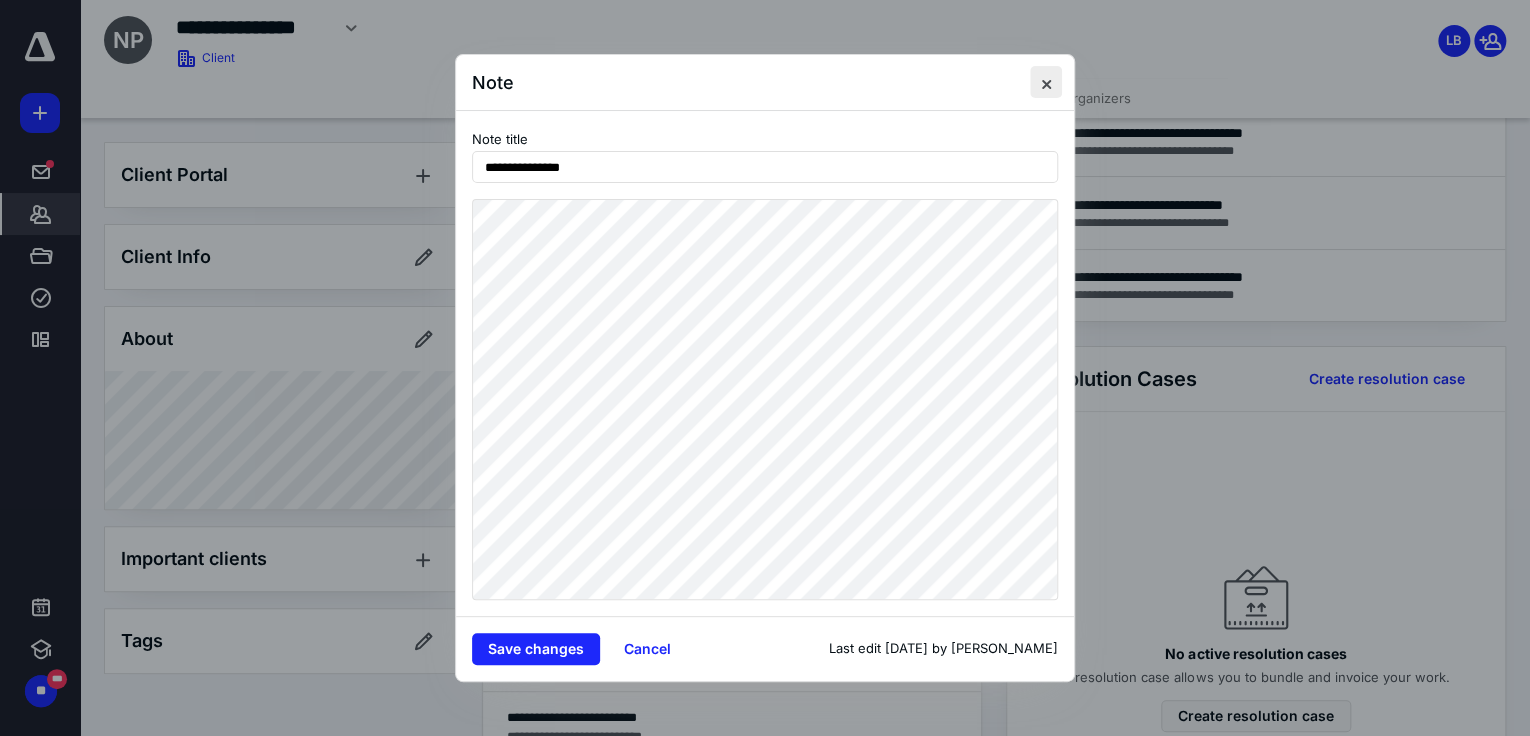 click at bounding box center (1046, 82) 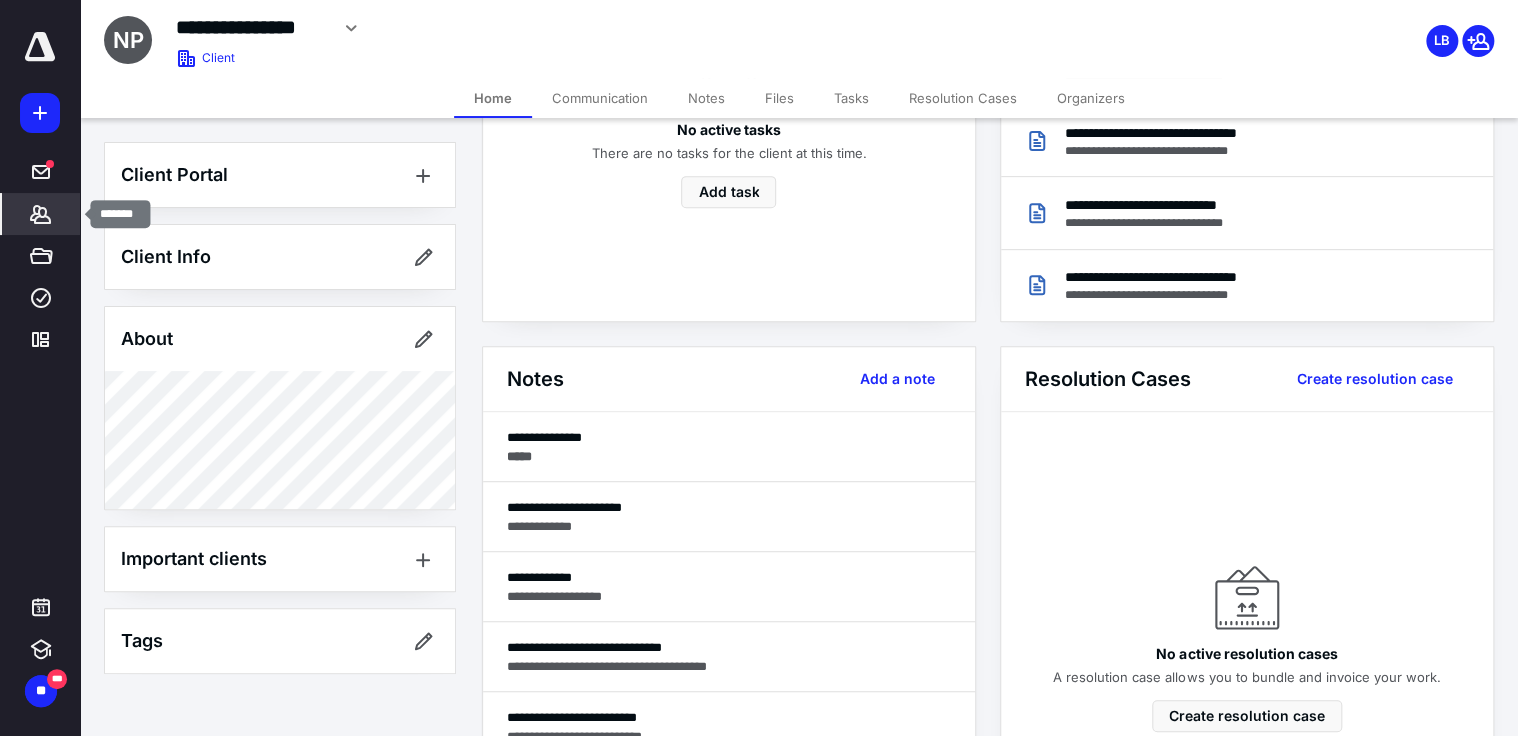 click 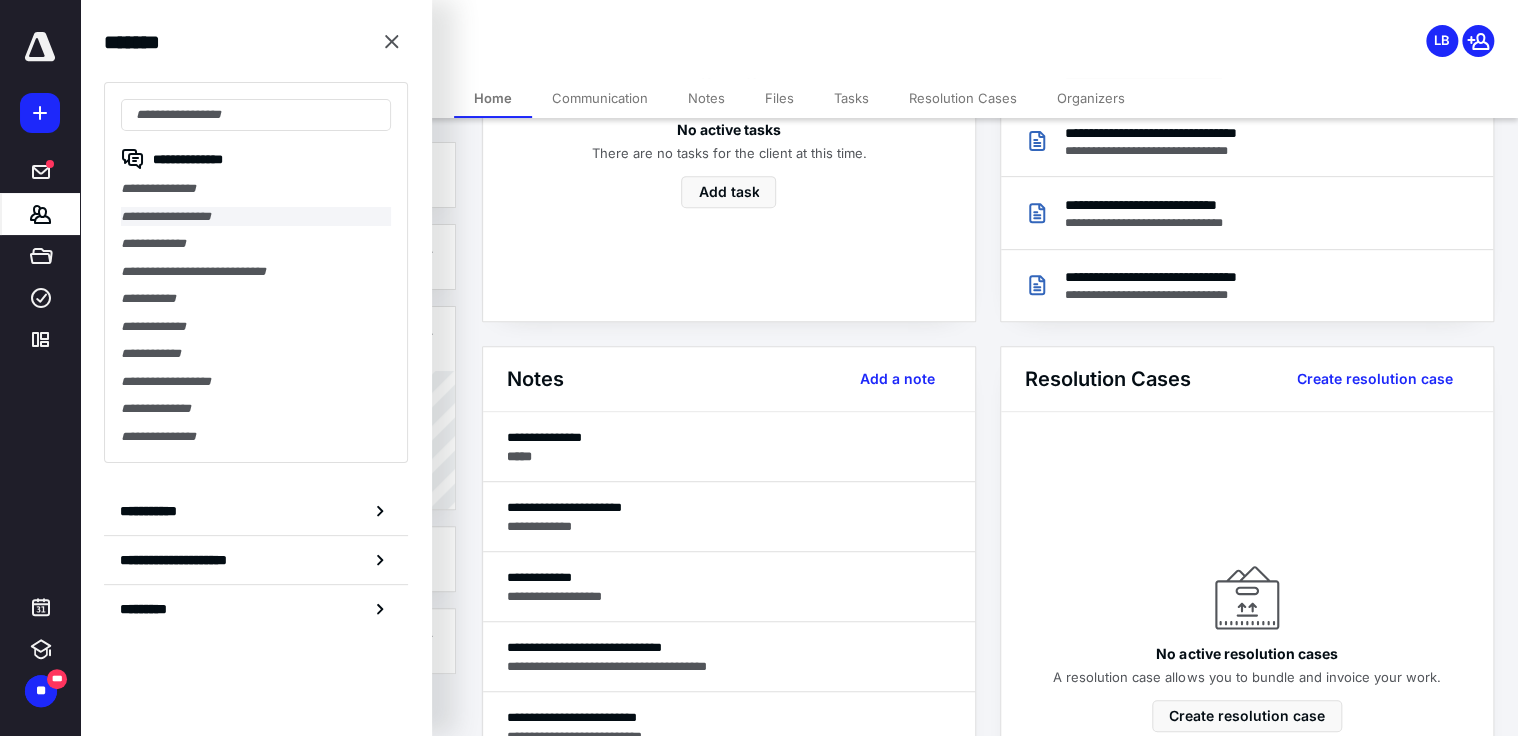click on "**********" at bounding box center [256, 217] 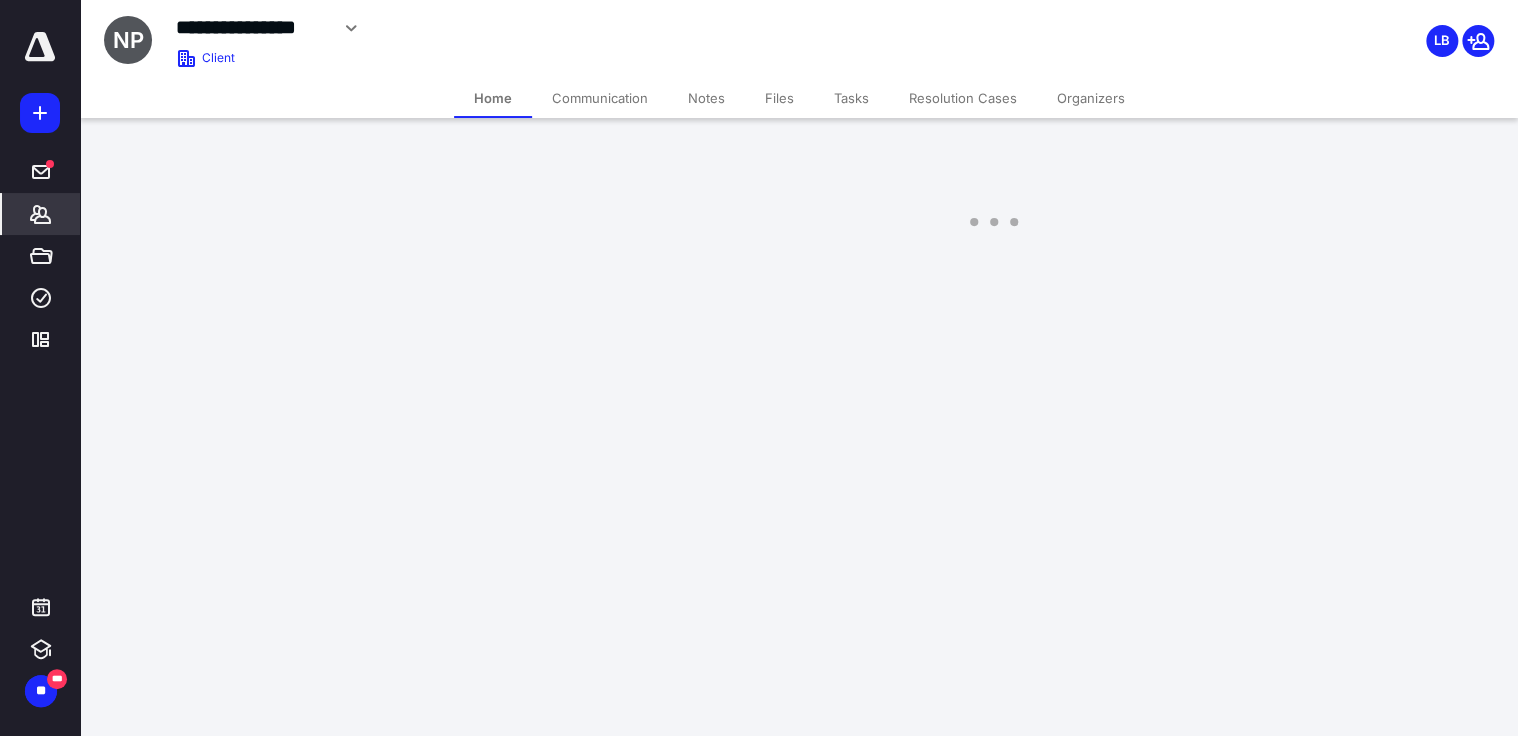 scroll, scrollTop: 0, scrollLeft: 0, axis: both 